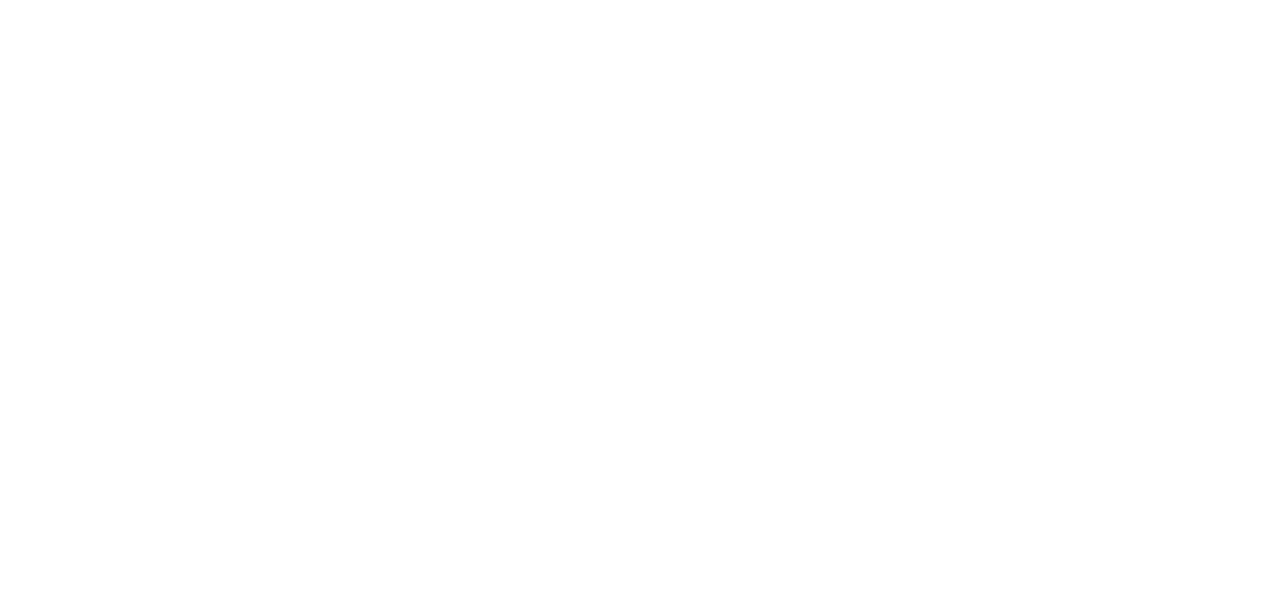 scroll, scrollTop: 0, scrollLeft: 0, axis: both 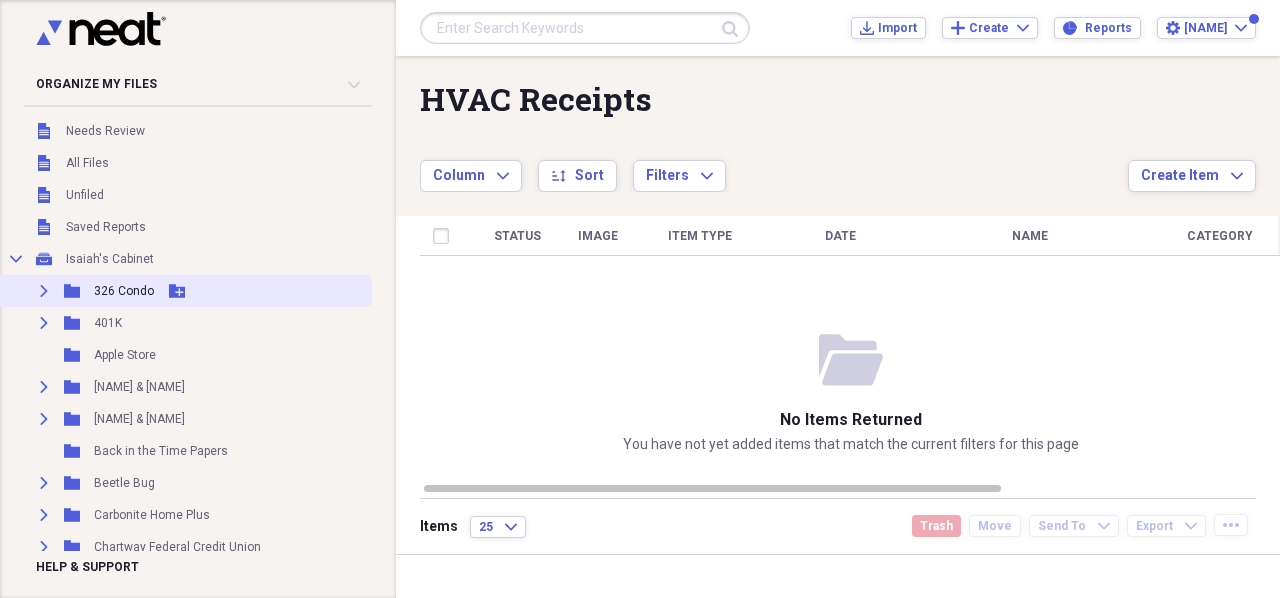 click 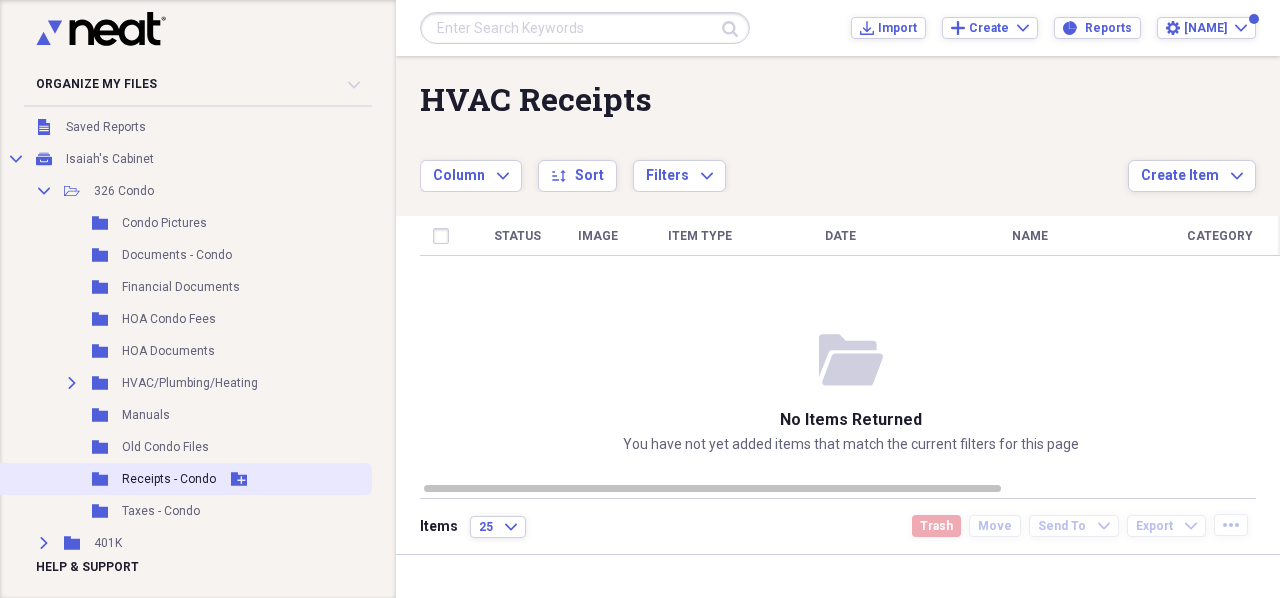 scroll, scrollTop: 200, scrollLeft: 0, axis: vertical 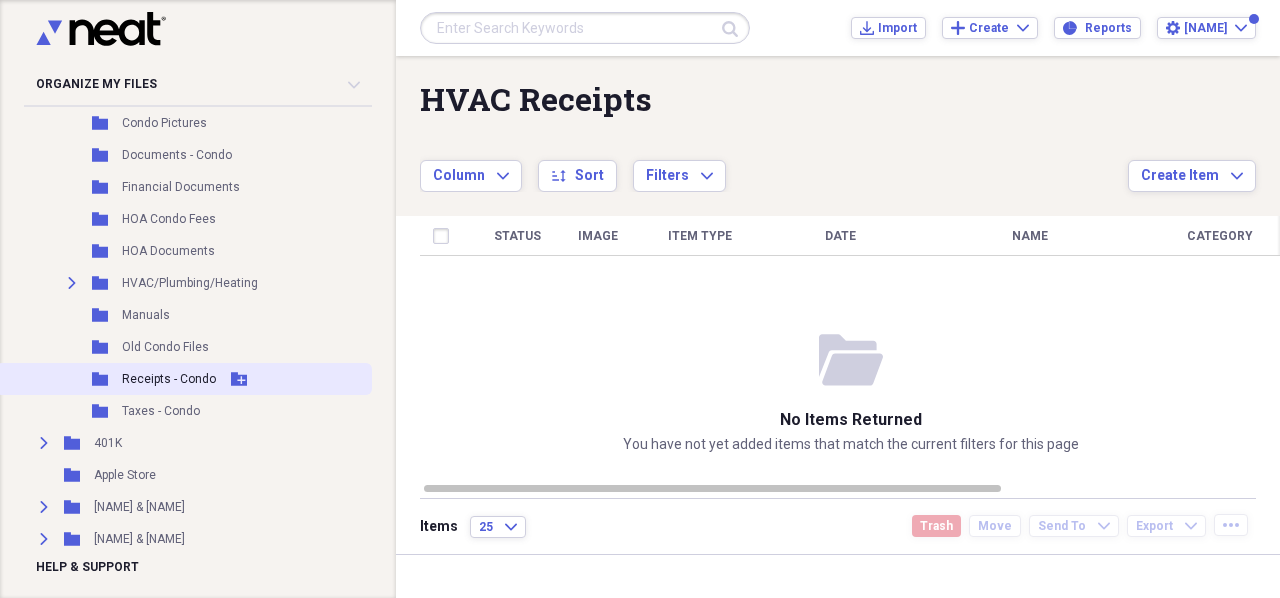 click on "Folder Receipts - Condo Add Folder" at bounding box center [184, 379] 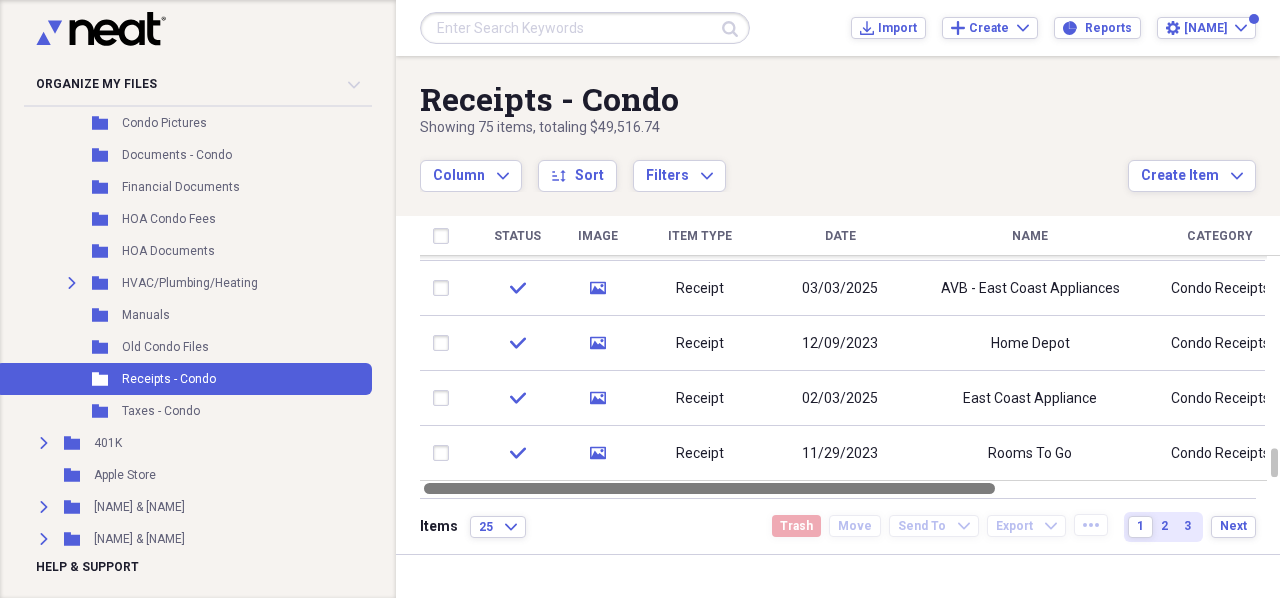 drag, startPoint x: 975, startPoint y: 489, endPoint x: 870, endPoint y: 493, distance: 105.076164 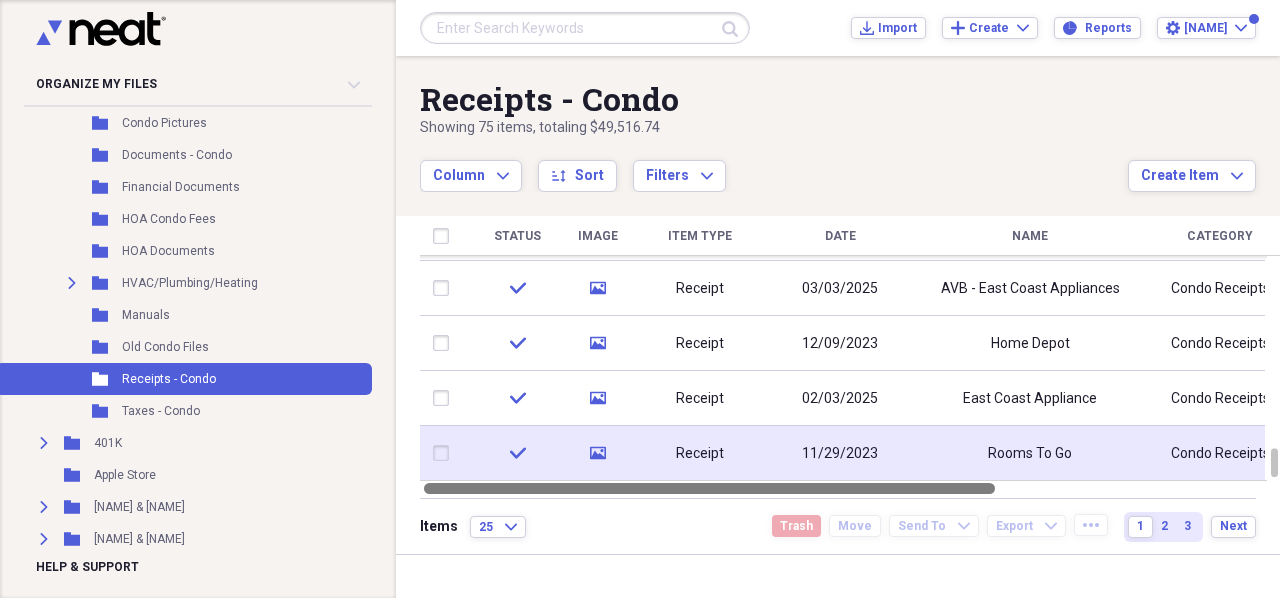 drag, startPoint x: 975, startPoint y: 487, endPoint x: 884, endPoint y: 478, distance: 91.44397 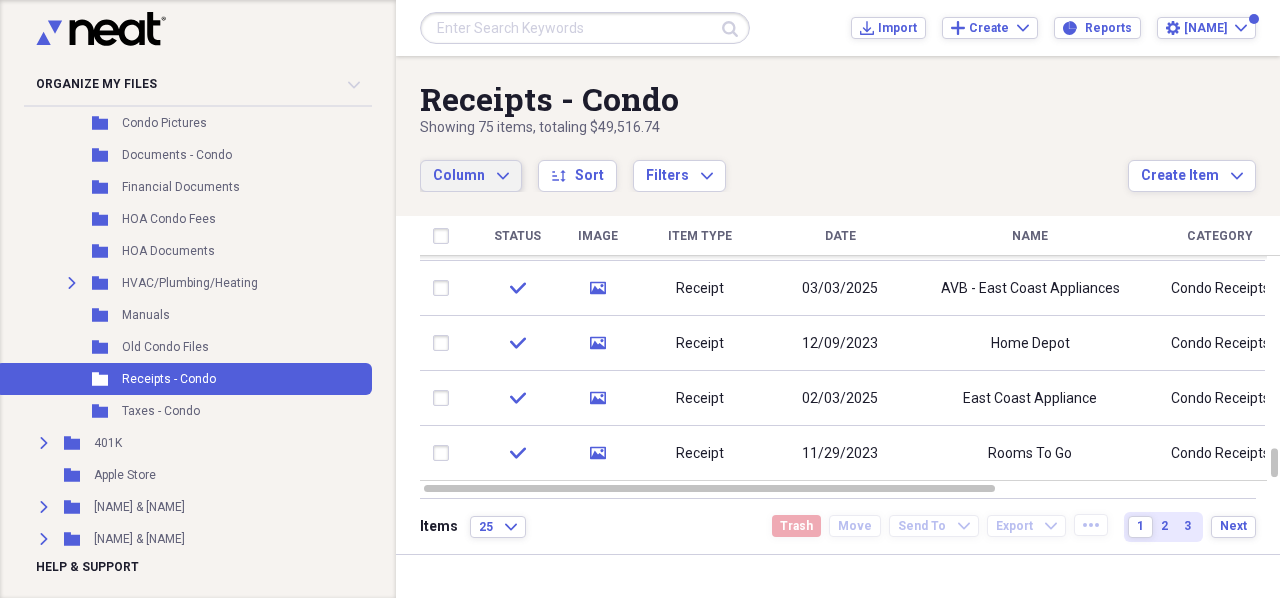 click on "Expand" 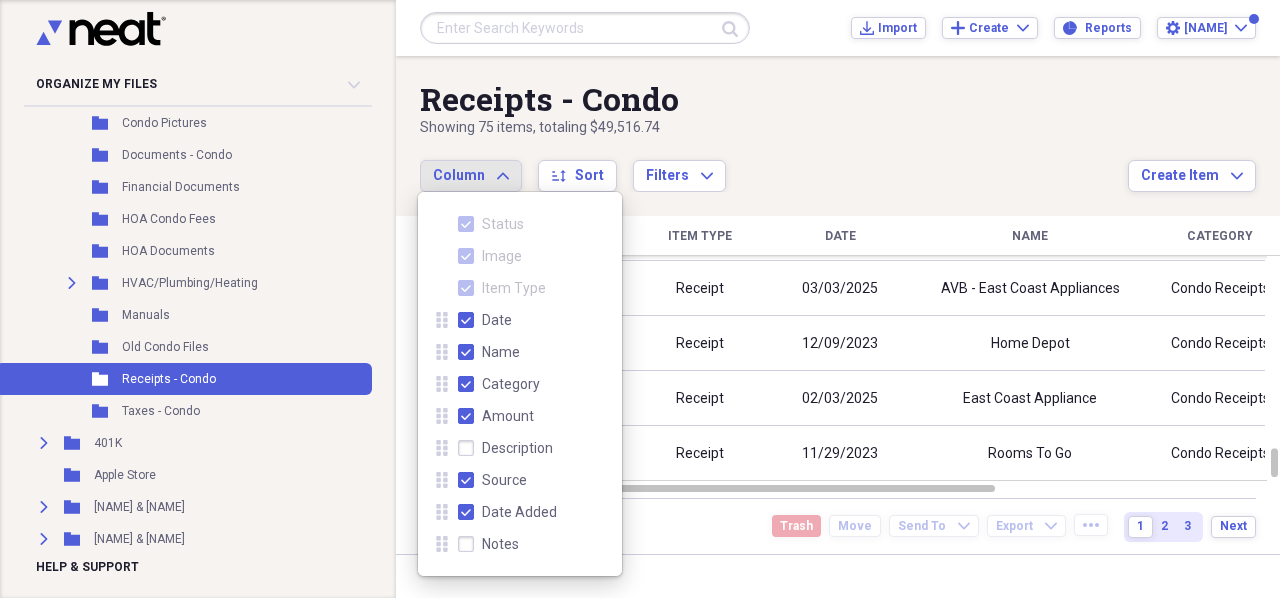 click on "Source" at bounding box center [492, 480] 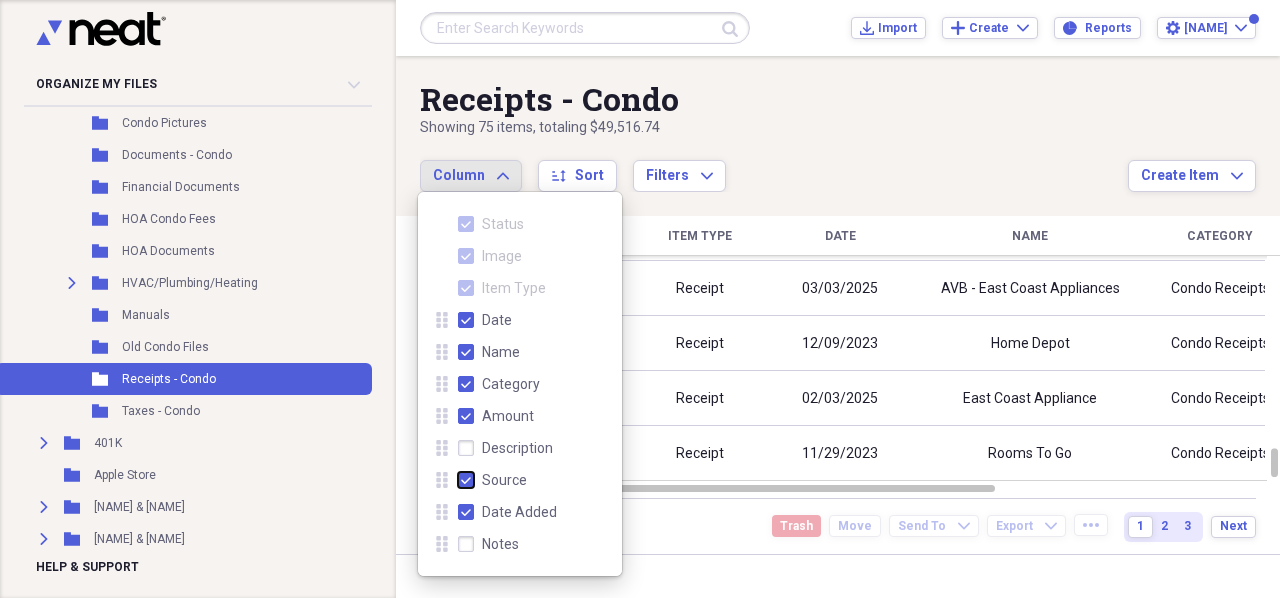 click on "Source" at bounding box center [458, 480] 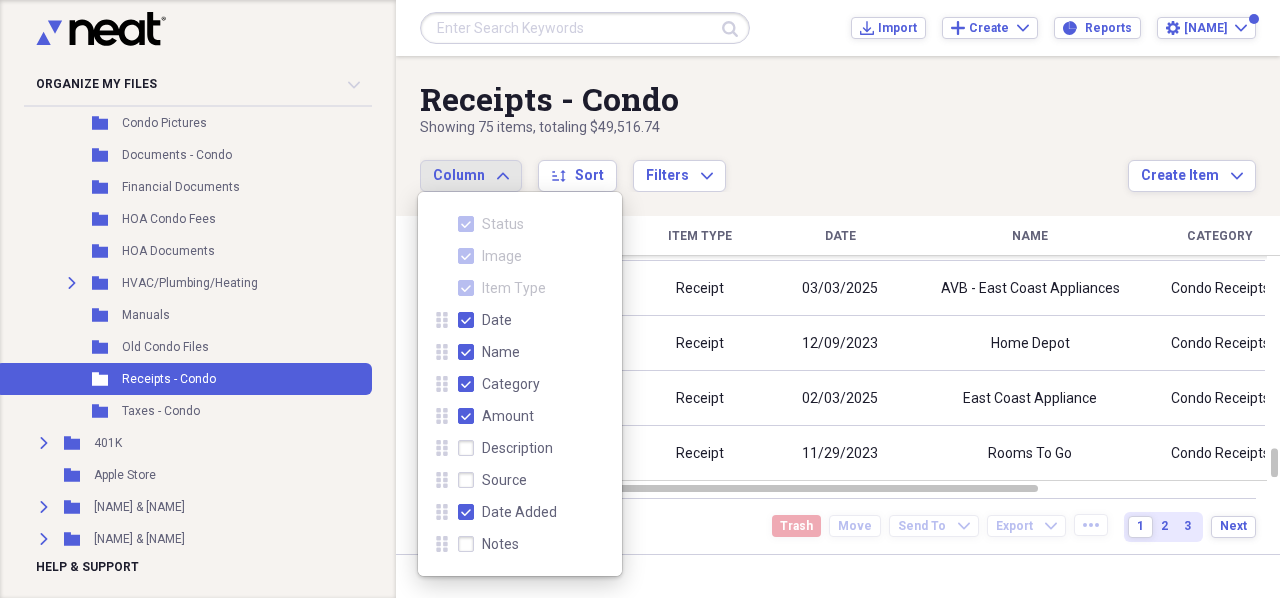 click on "Notes" at bounding box center (488, 544) 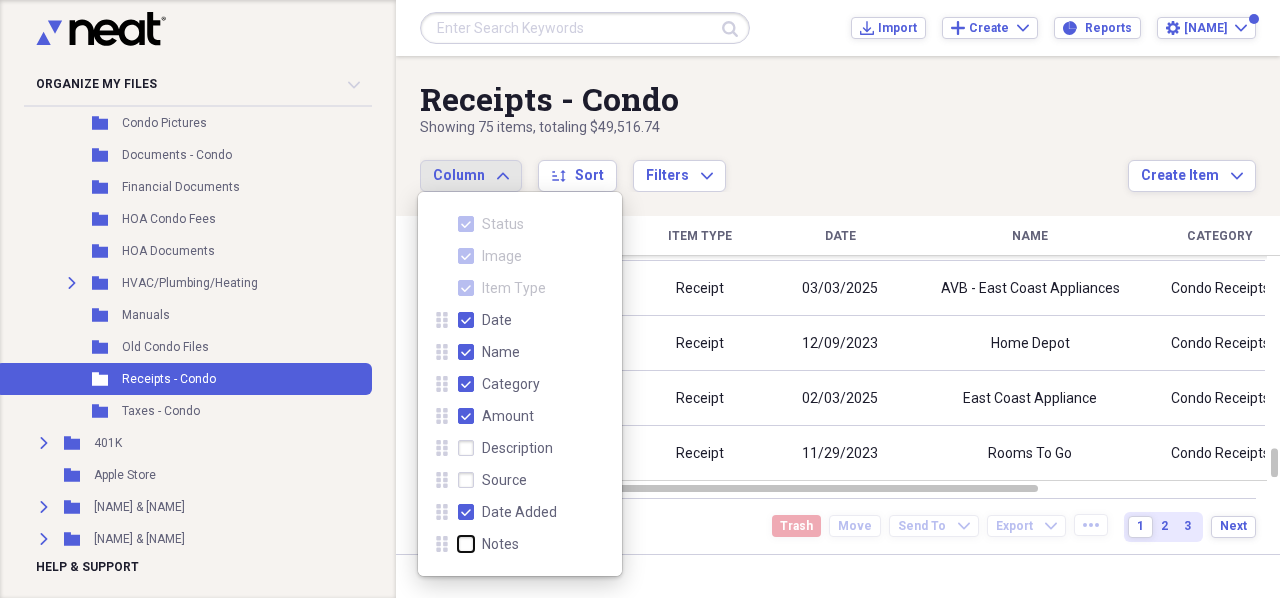 click on "Notes" at bounding box center [458, 544] 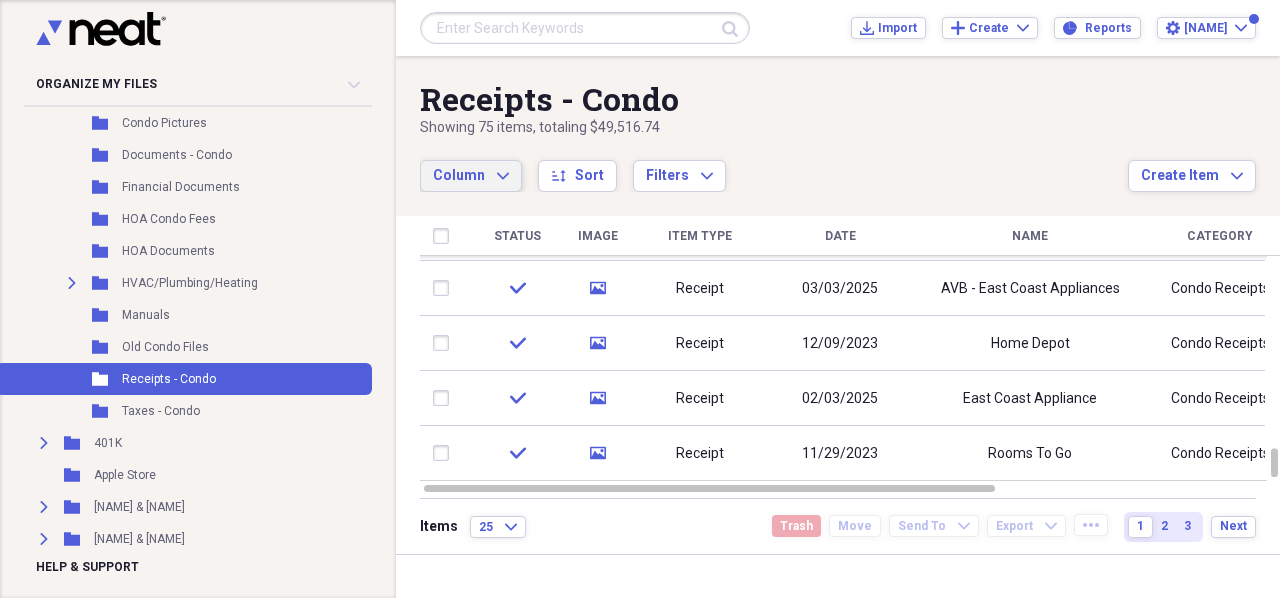 click on "Items 25 Expand Trash Move Send To Expand Export Expand more 1 2 3 Next" at bounding box center [838, 526] 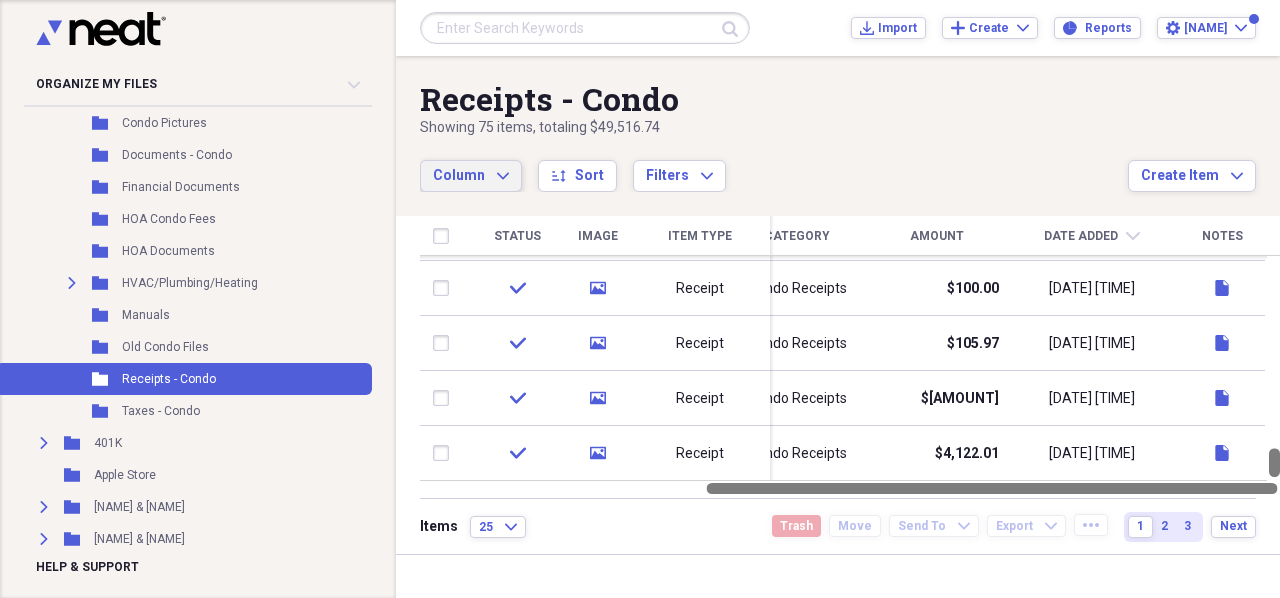 drag, startPoint x: 980, startPoint y: 487, endPoint x: 1279, endPoint y: 471, distance: 299.4278 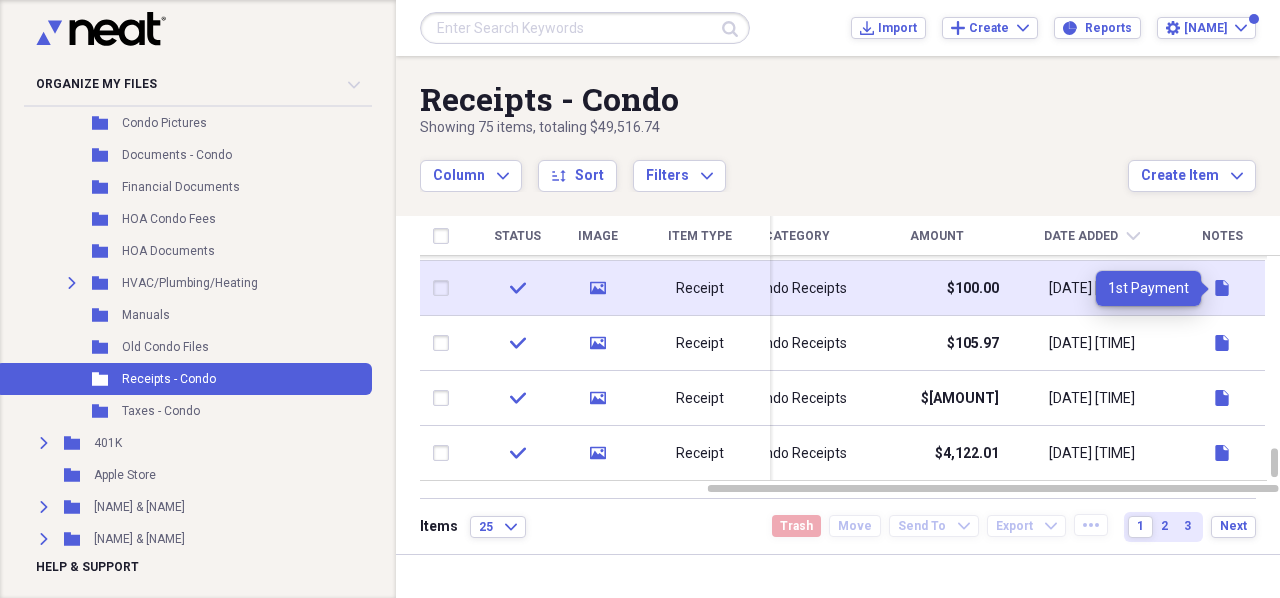 click 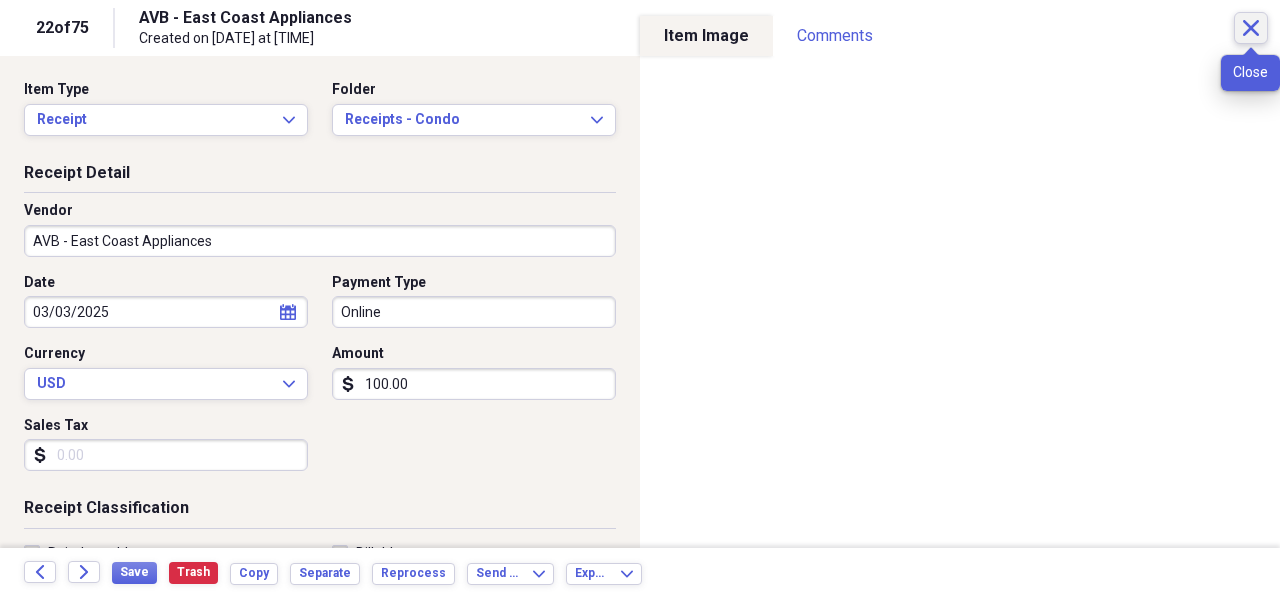 click 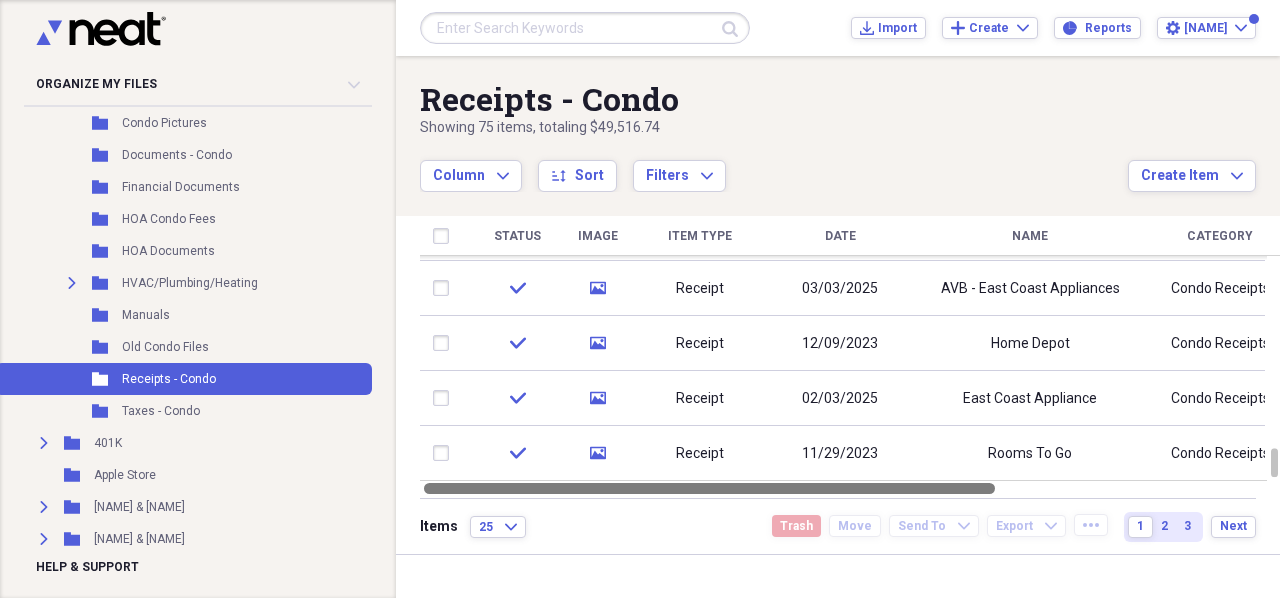 drag, startPoint x: 798, startPoint y: 484, endPoint x: 427, endPoint y: 484, distance: 371 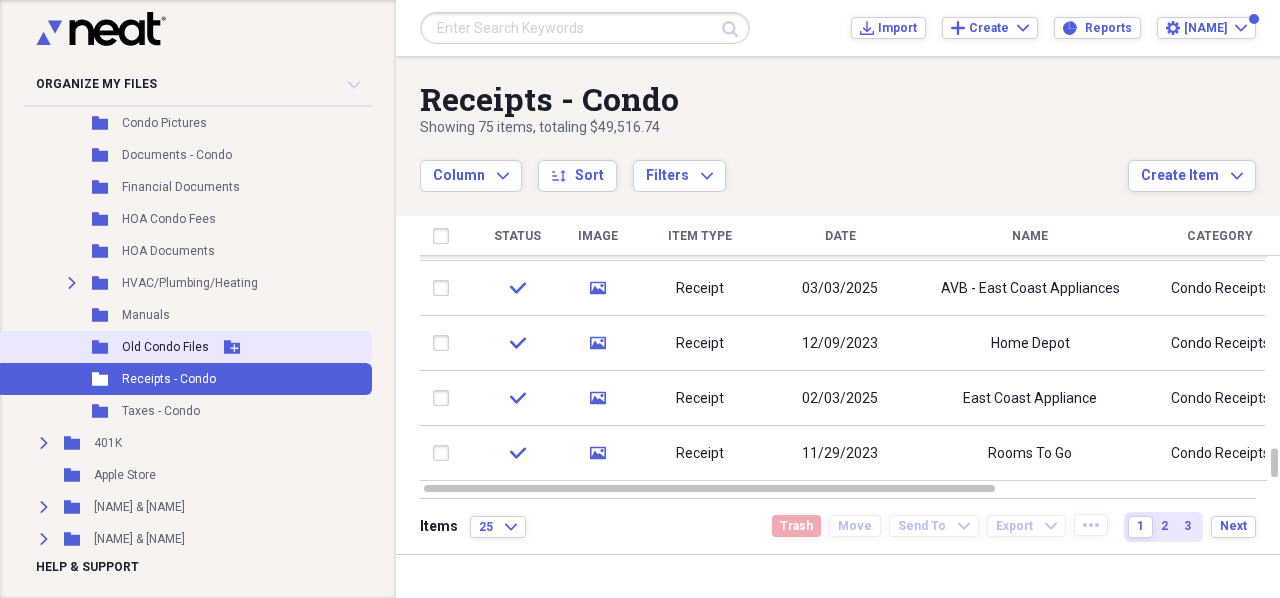 click on "Old Condo Files" at bounding box center [165, 347] 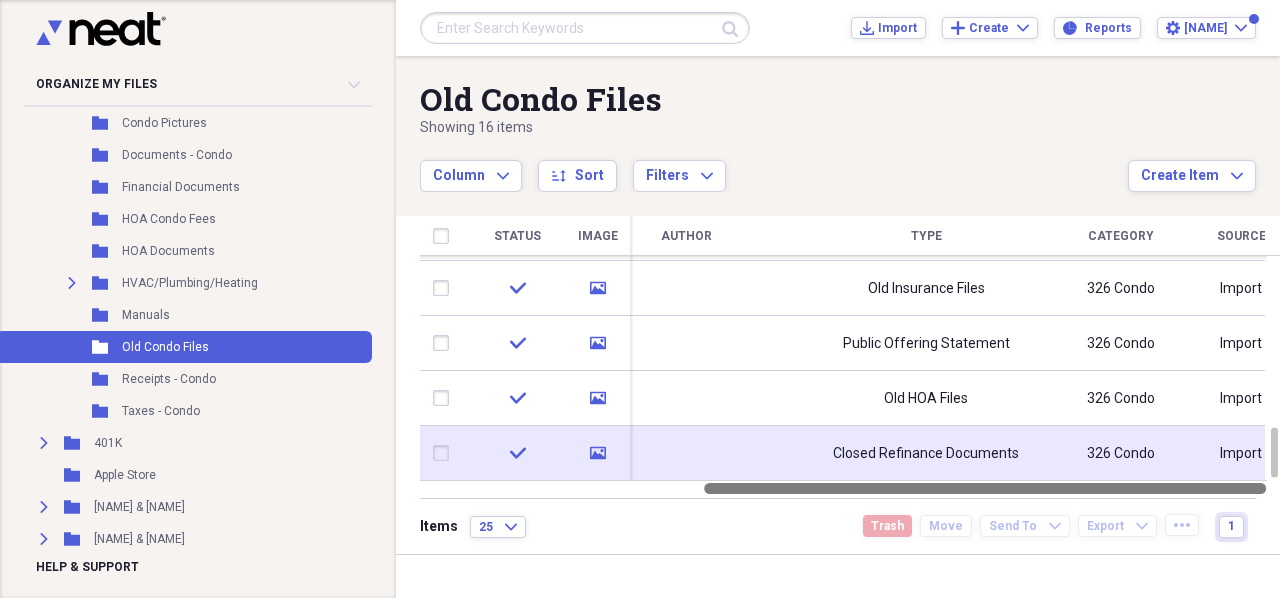 drag, startPoint x: 738, startPoint y: 485, endPoint x: 1011, endPoint y: 475, distance: 273.18307 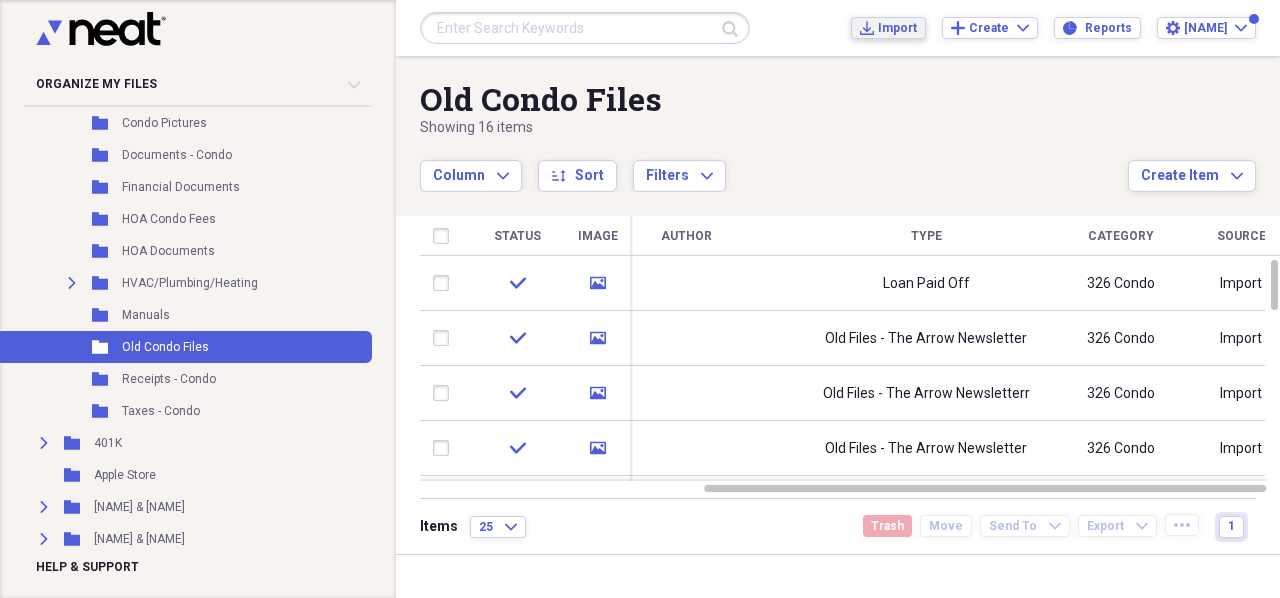 click on "Import" at bounding box center [897, 28] 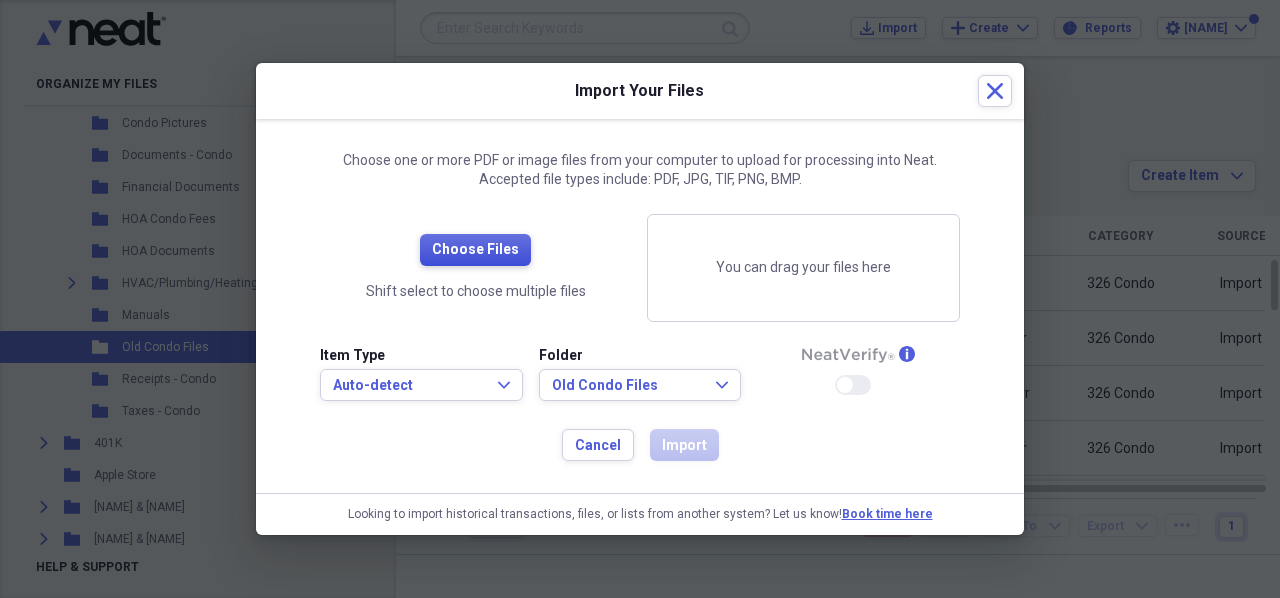 click on "Choose Files" at bounding box center [475, 250] 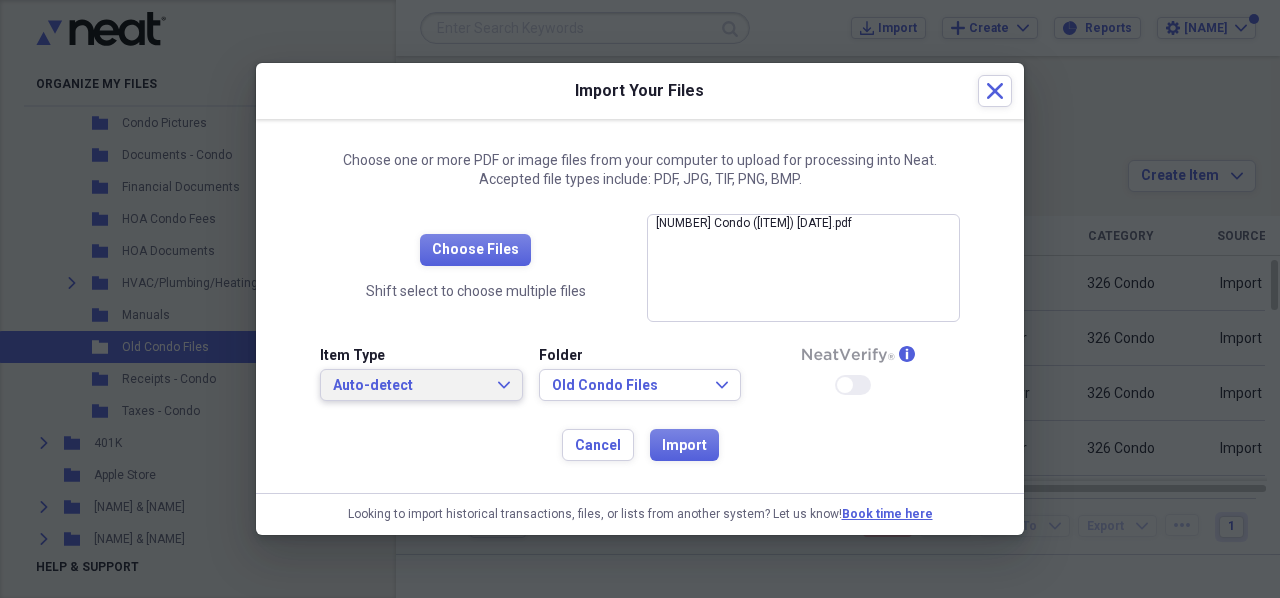 click on "Auto-detect Expand" at bounding box center [421, 385] 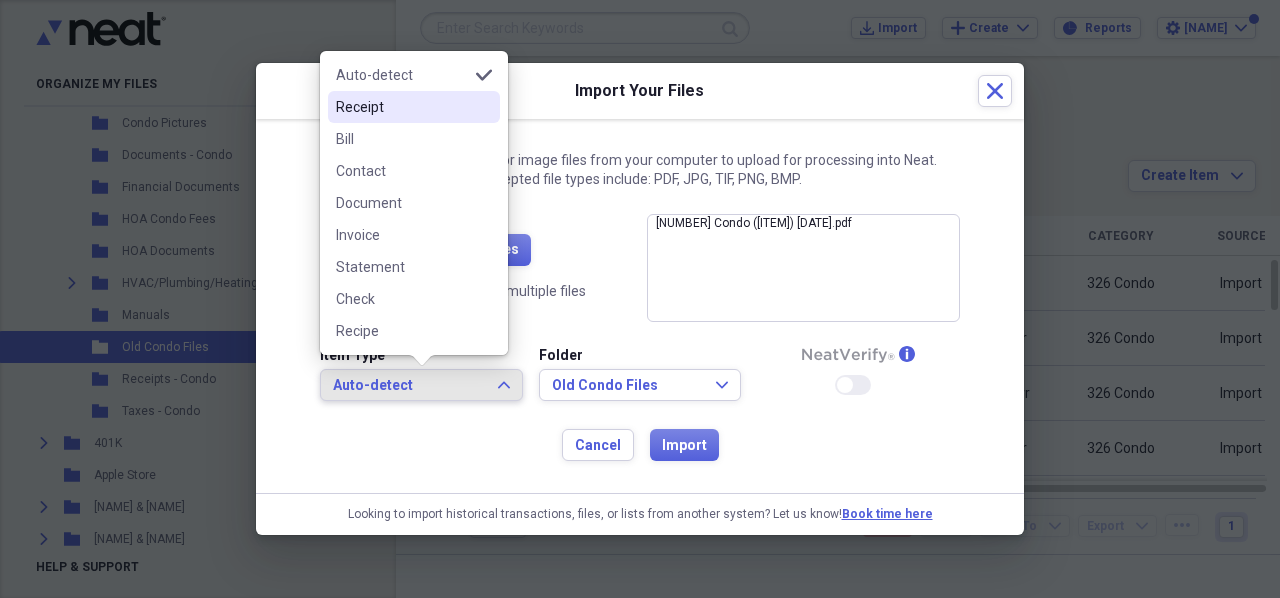 click on "Receipt" at bounding box center [402, 107] 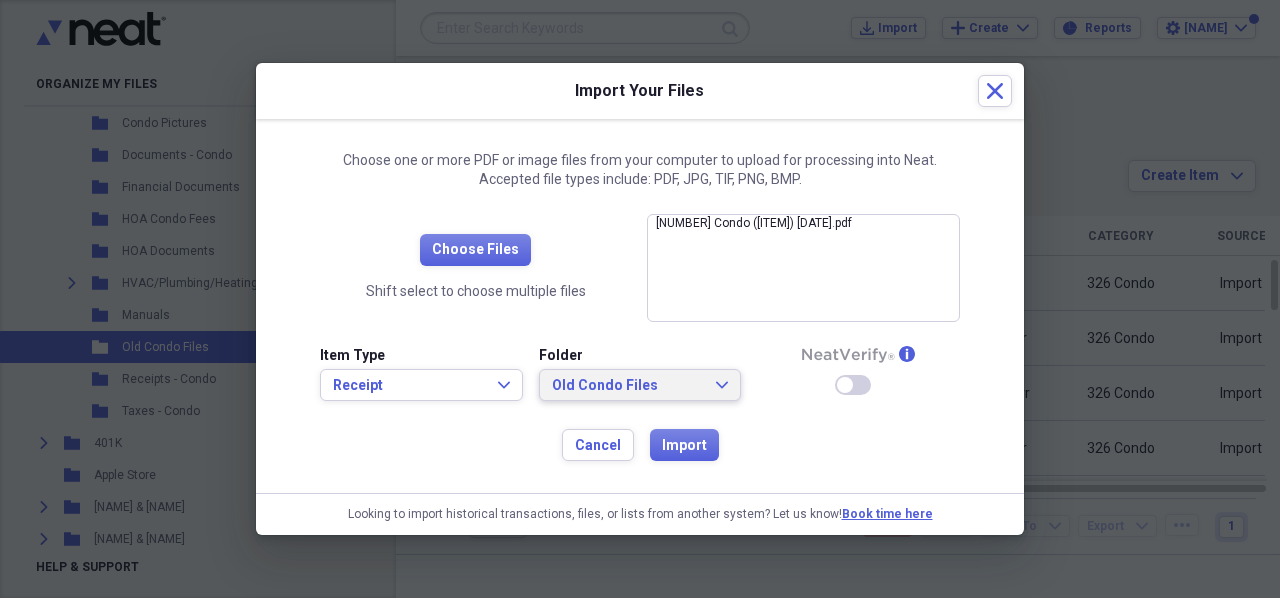 click on "Expand" 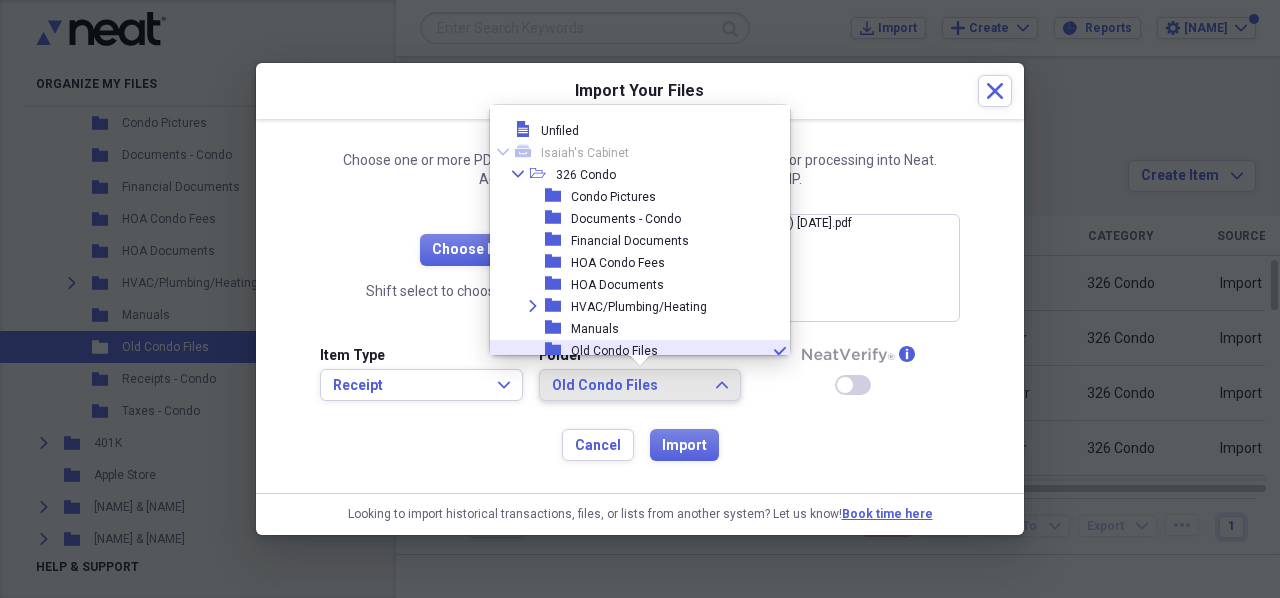 scroll, scrollTop: 121, scrollLeft: 0, axis: vertical 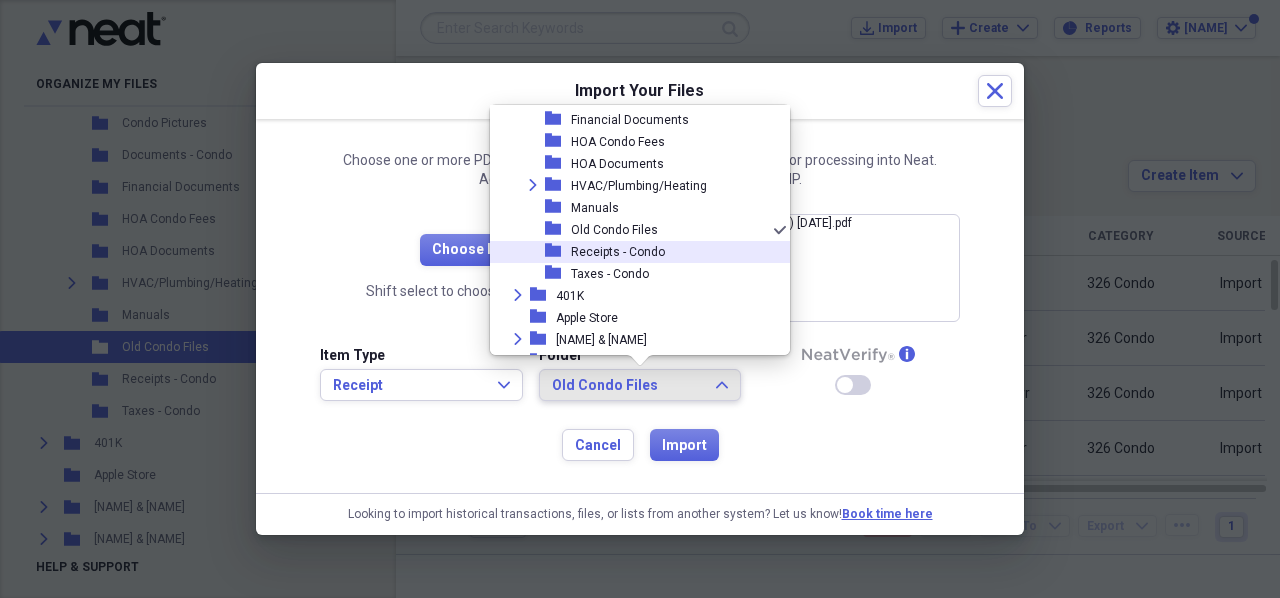 click on "Receipts - Condo" at bounding box center (618, 252) 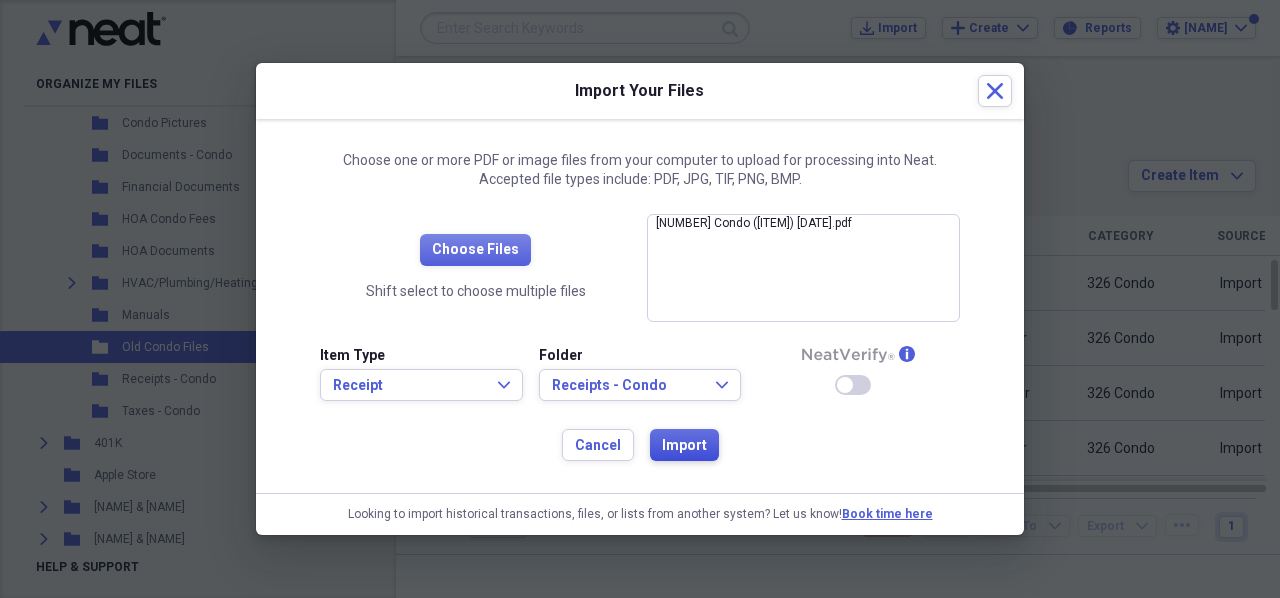 click on "Import" at bounding box center (684, 446) 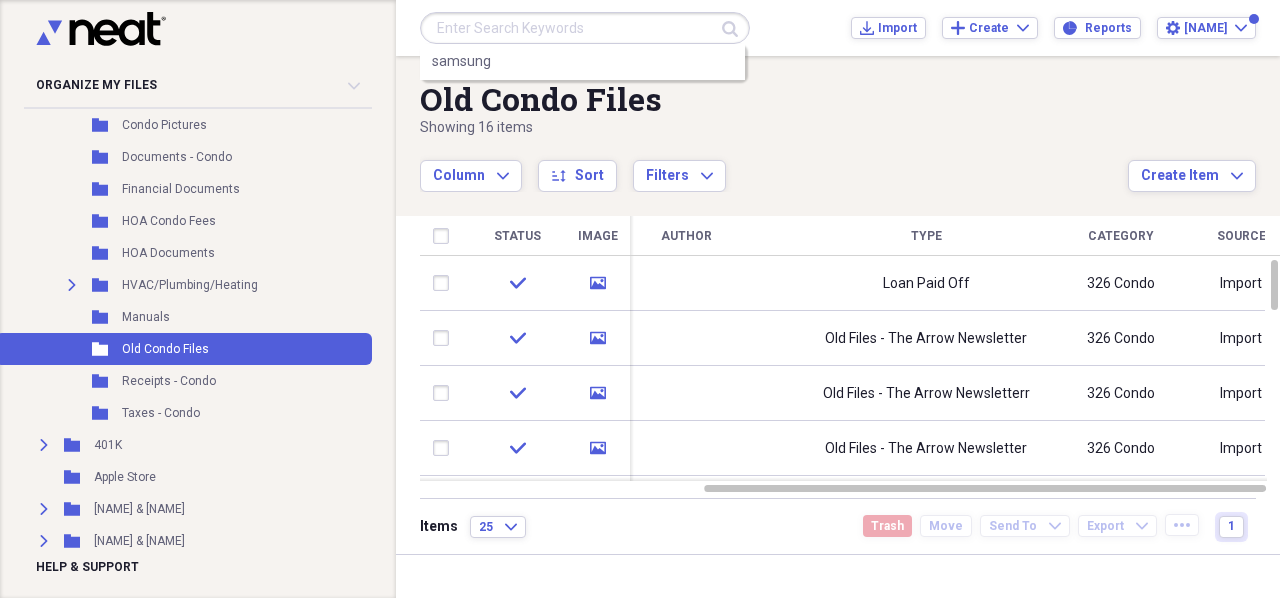 click at bounding box center (585, 28) 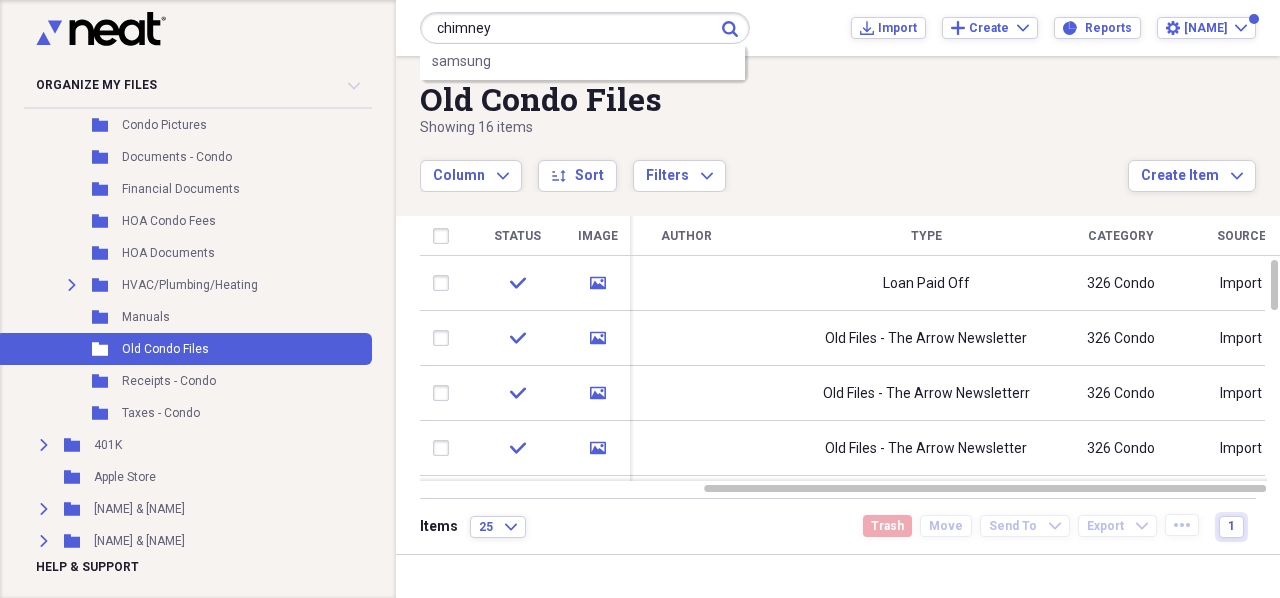 type on "chimney" 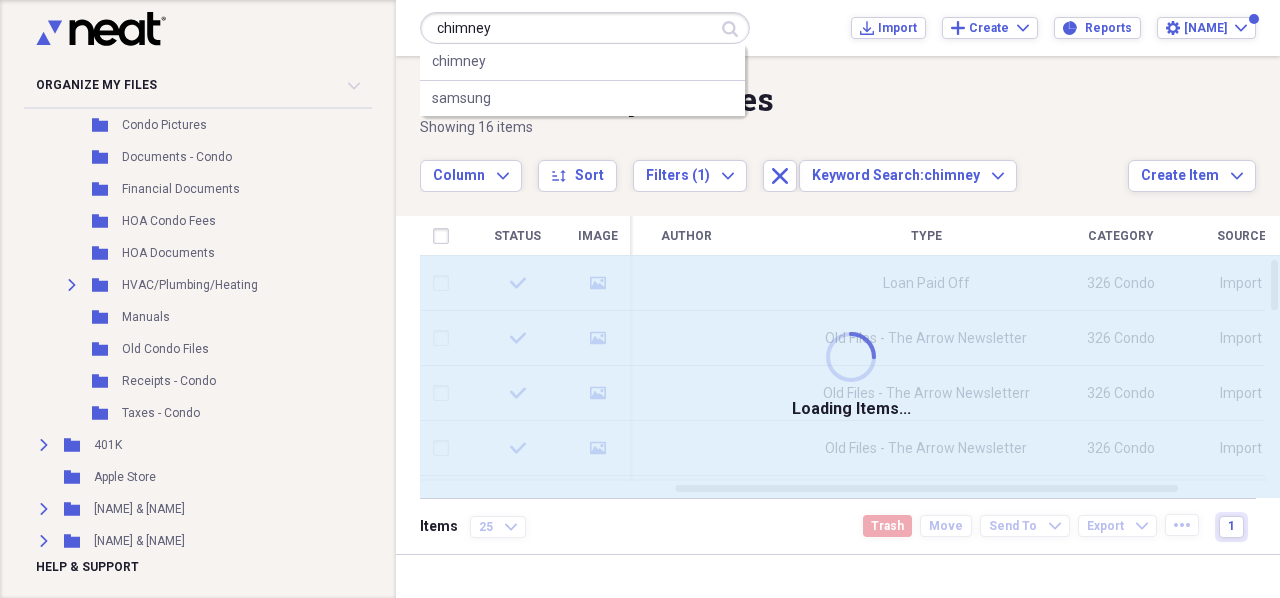 type 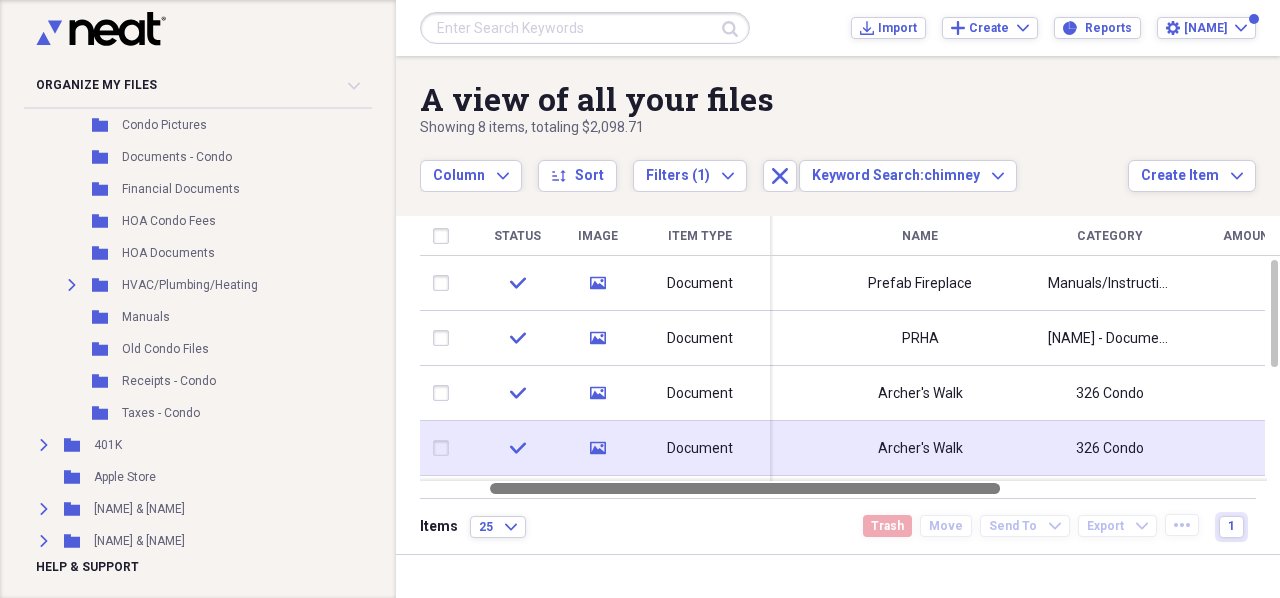 drag, startPoint x: 831, startPoint y: 481, endPoint x: 682, endPoint y: 464, distance: 149.96666 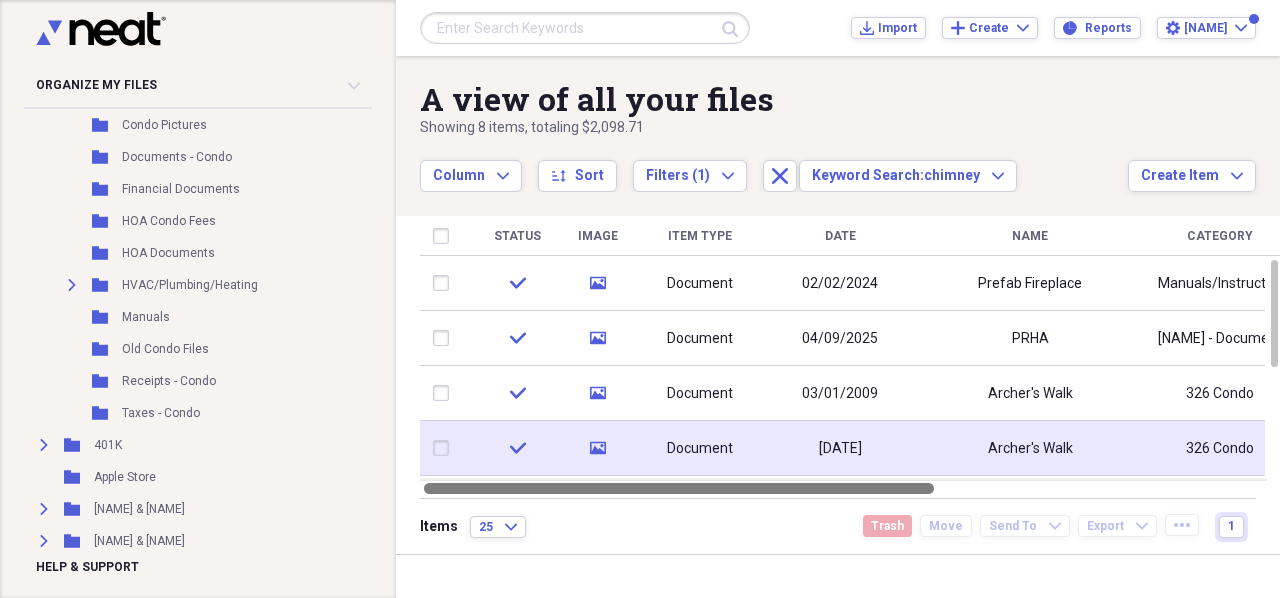 drag, startPoint x: 642, startPoint y: 481, endPoint x: 556, endPoint y: 471, distance: 86.579445 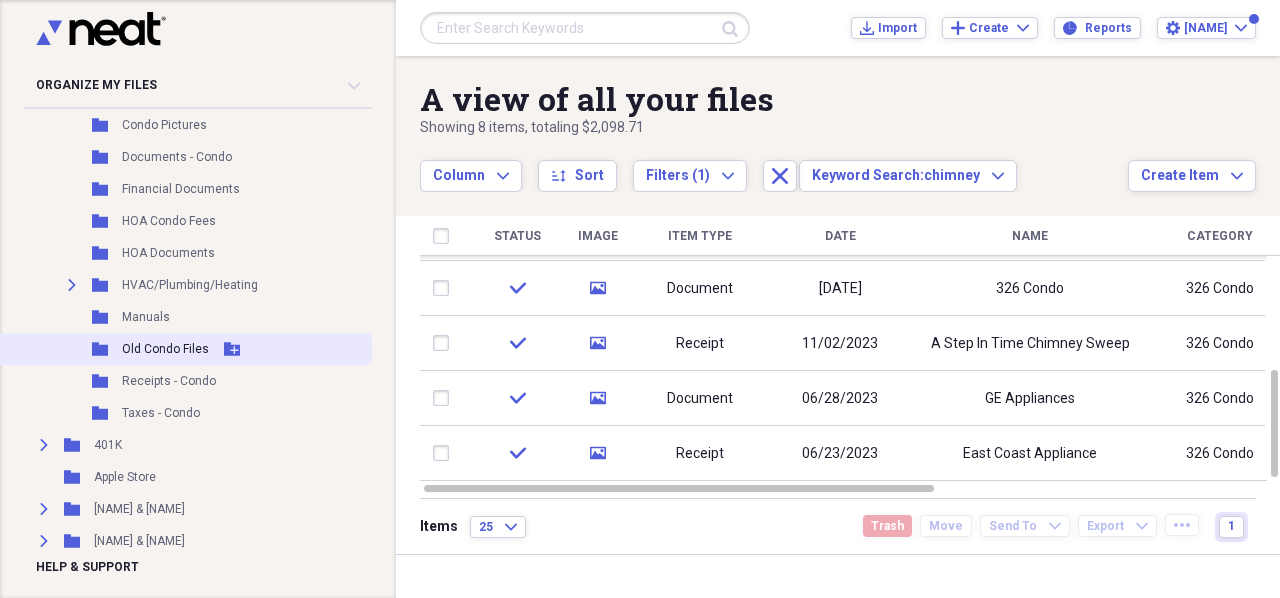 click on "Old Condo Files" at bounding box center (165, 349) 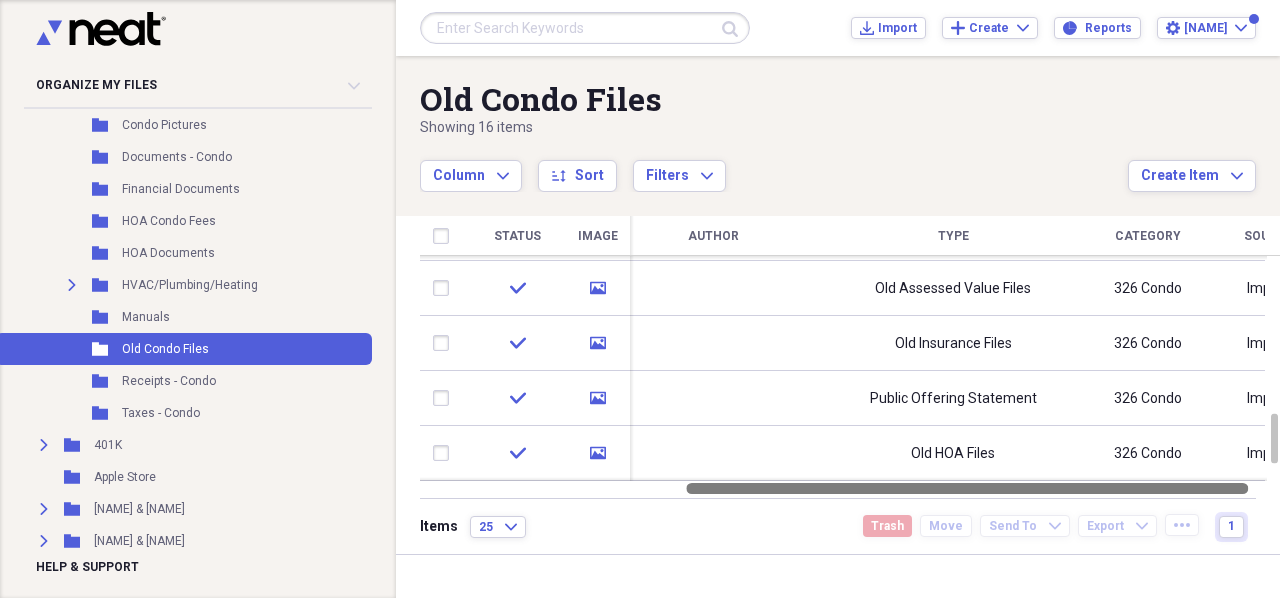 drag, startPoint x: 842, startPoint y: 491, endPoint x: 1095, endPoint y: 483, distance: 253.12645 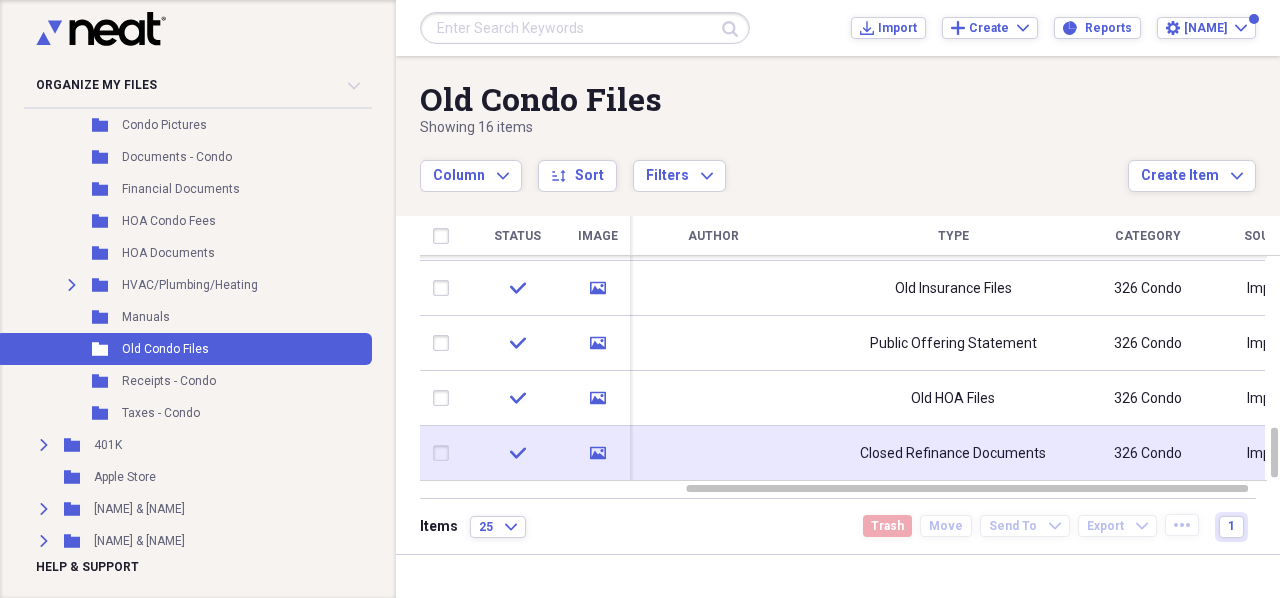 click on "Closed Refinance Documents" at bounding box center [953, 454] 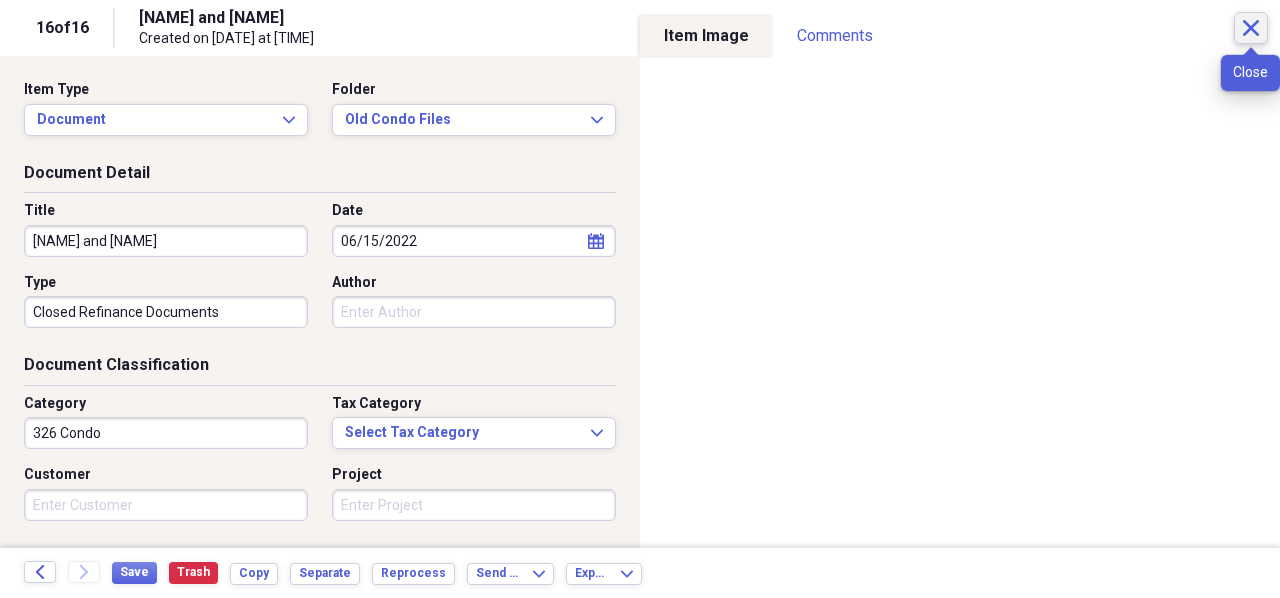 click on "Close" 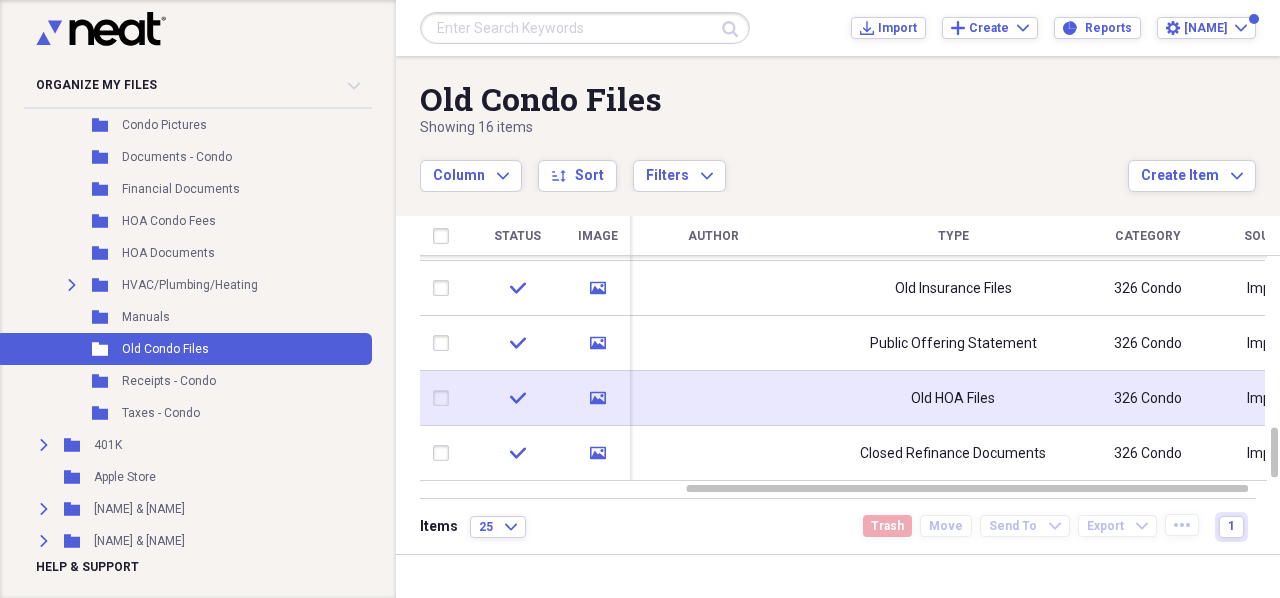 click on "Old HOA Files" at bounding box center [953, 399] 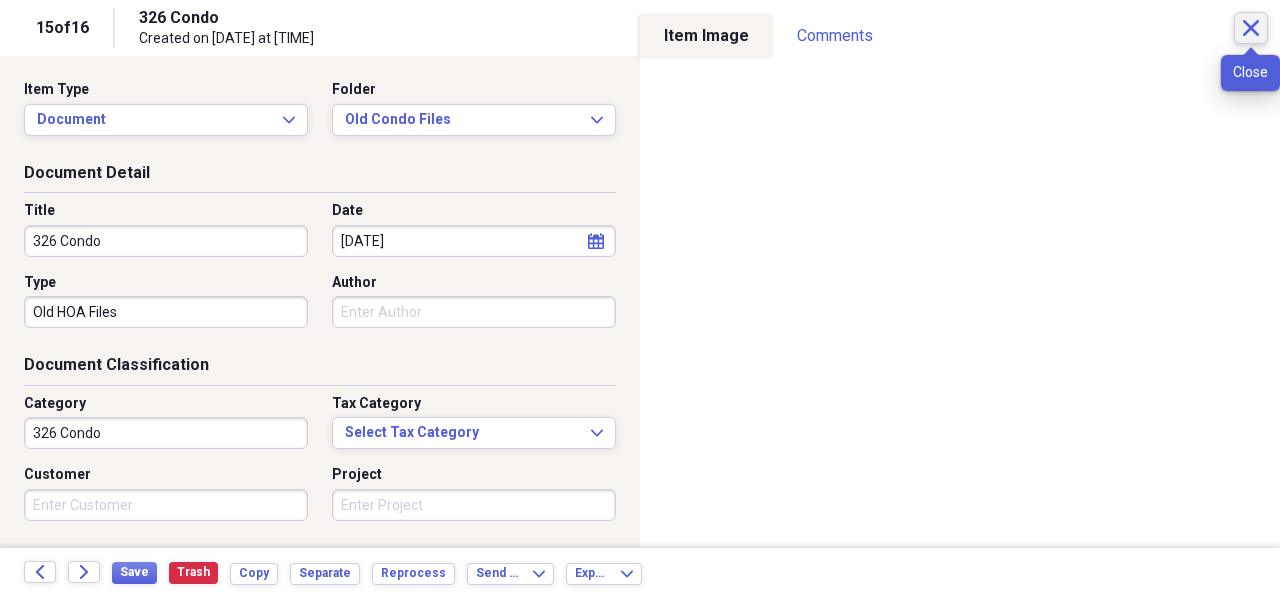 click on "Close" at bounding box center (1251, 28) 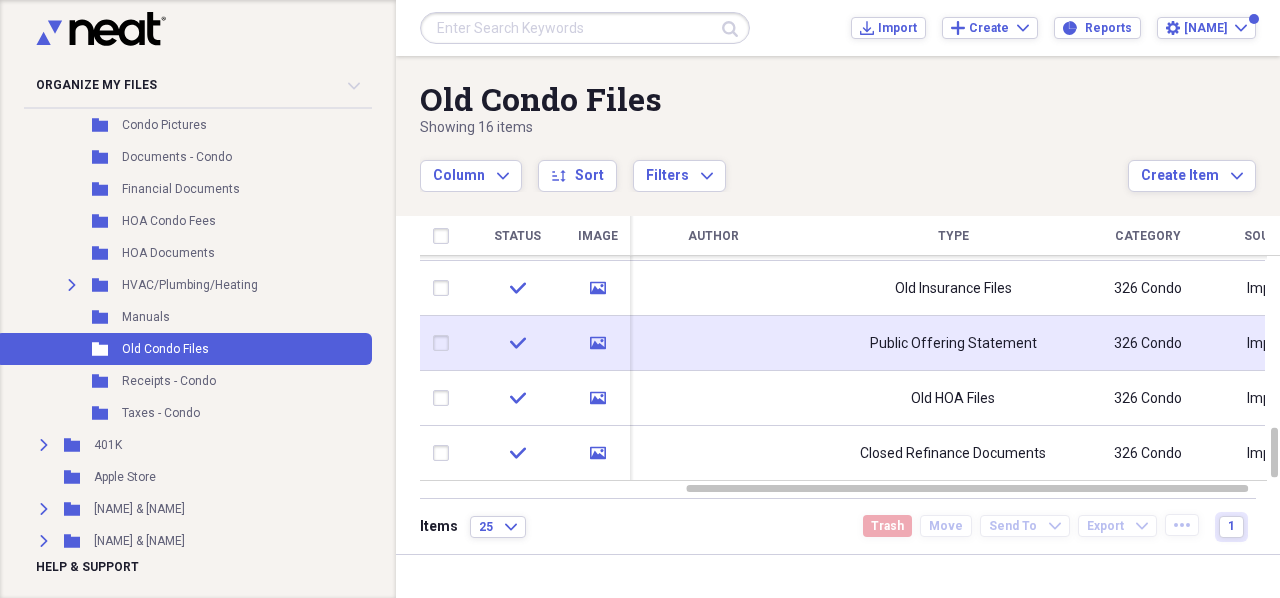 click on "Public Offering Statement" at bounding box center [953, 344] 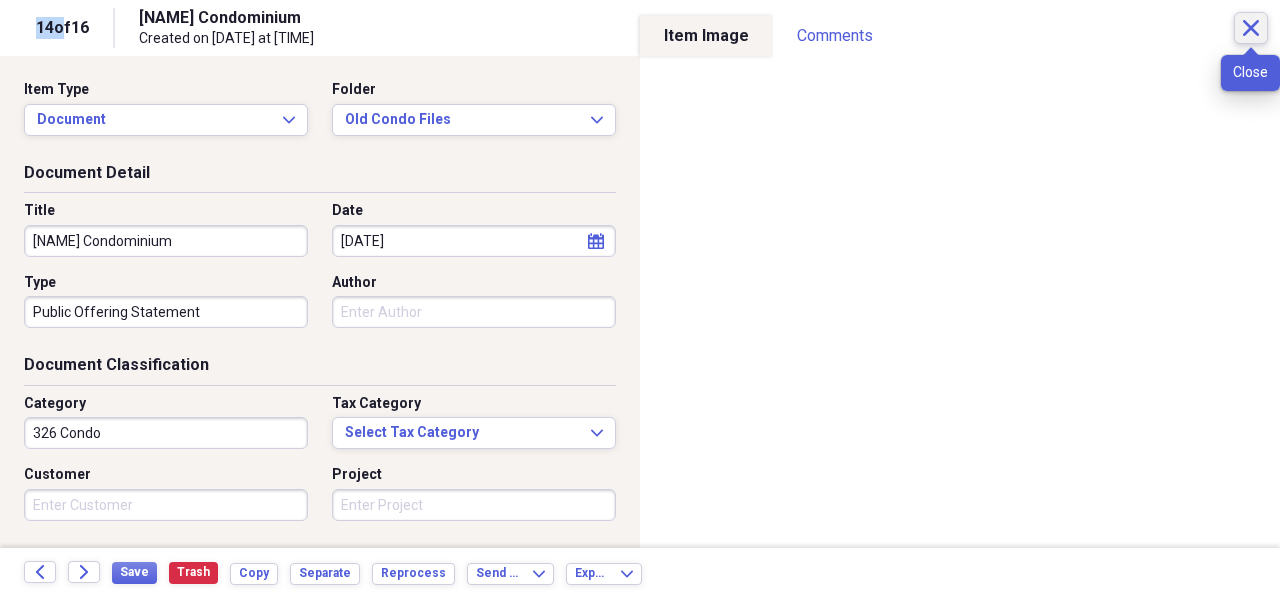 click on "Close" at bounding box center (1251, 28) 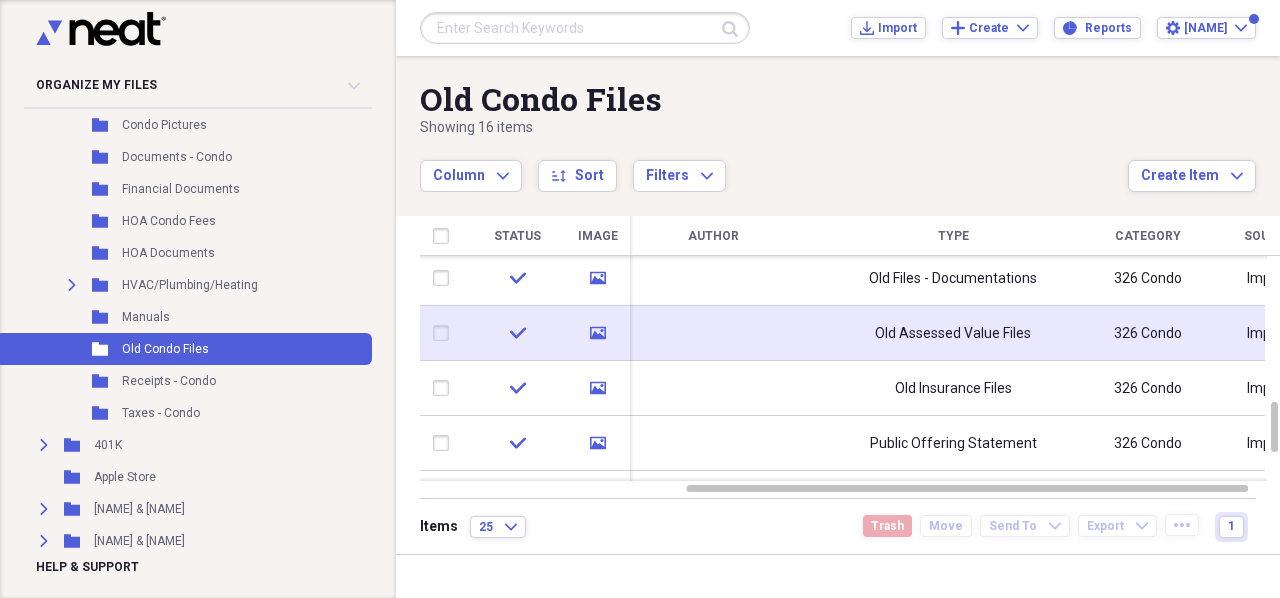 click on "Old Assessed Value Files" at bounding box center (953, 334) 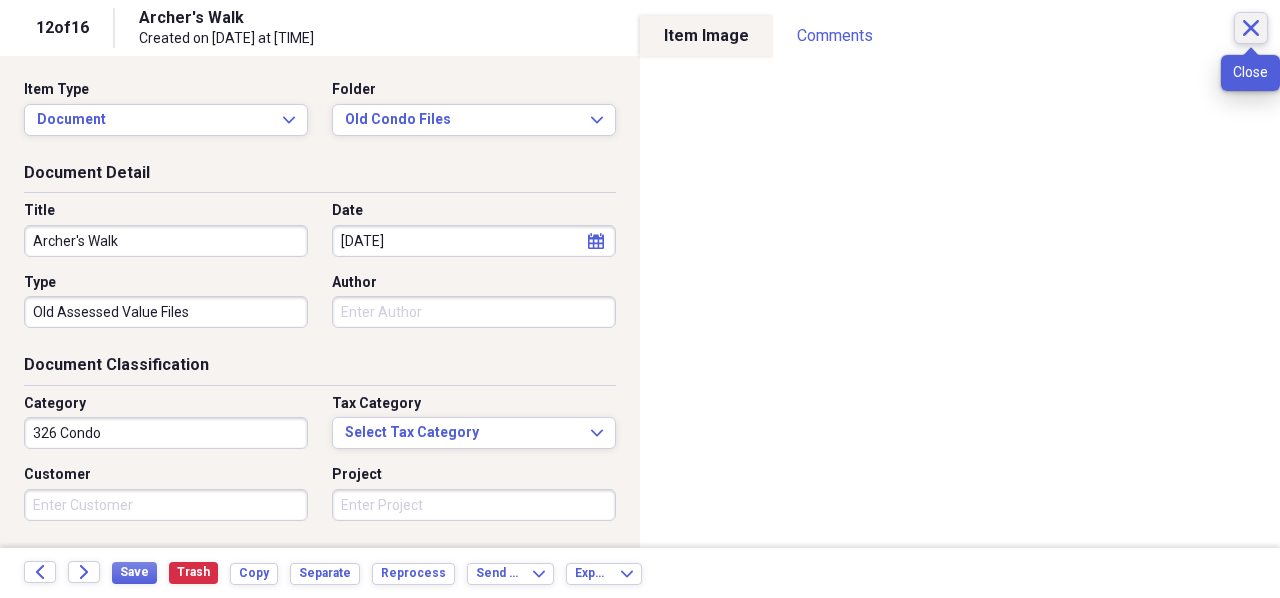 click on "Close" at bounding box center [1251, 28] 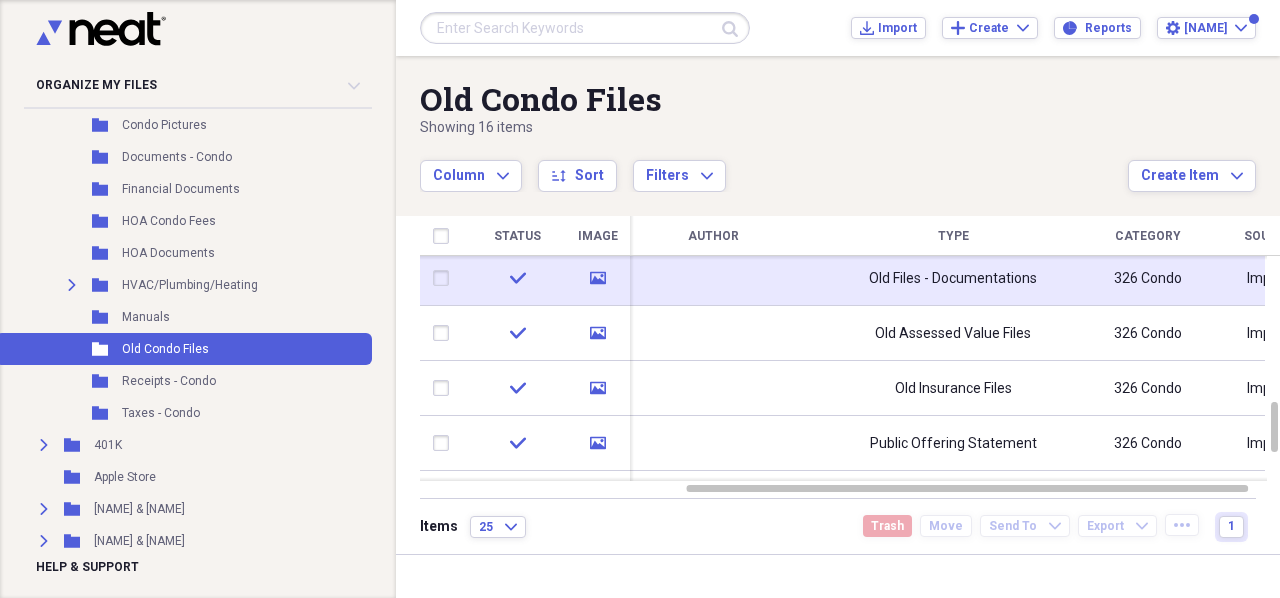 click on "Old Files - Documentations" at bounding box center [953, 279] 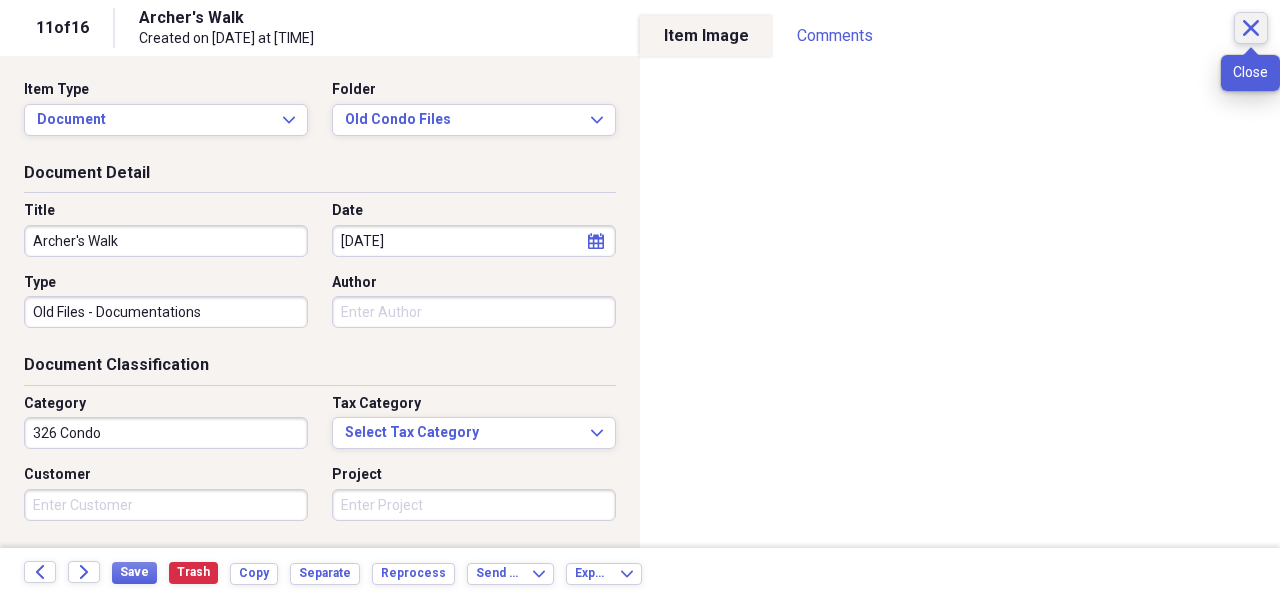 click on "Close" 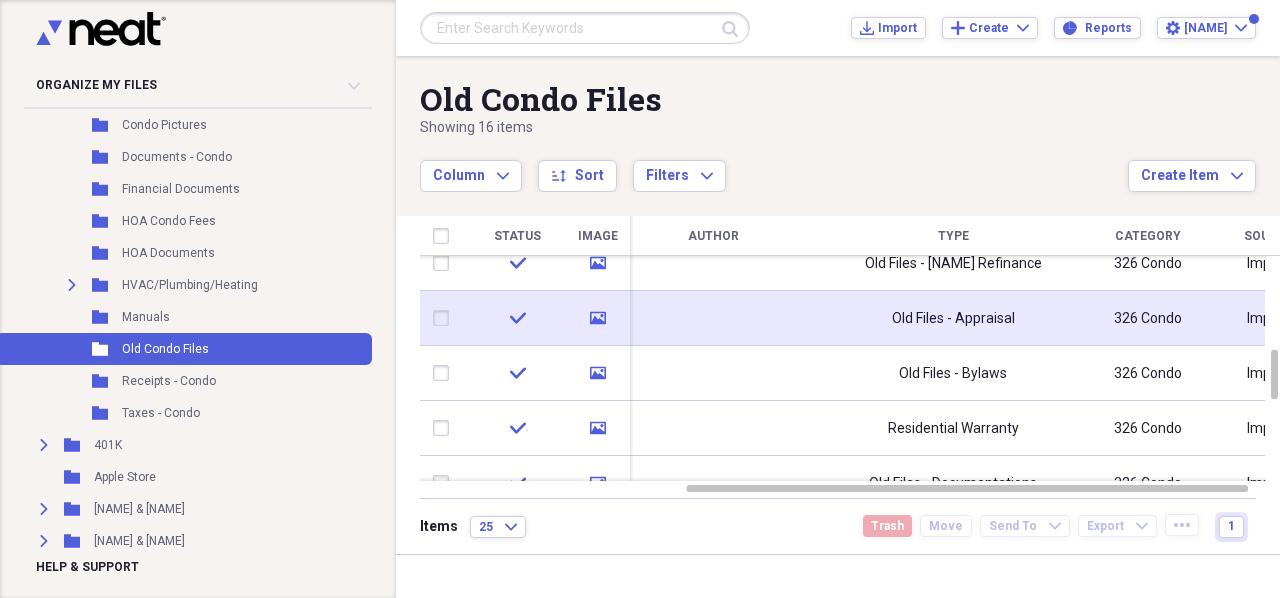 click on "Old Files - Appraisal" at bounding box center (953, 319) 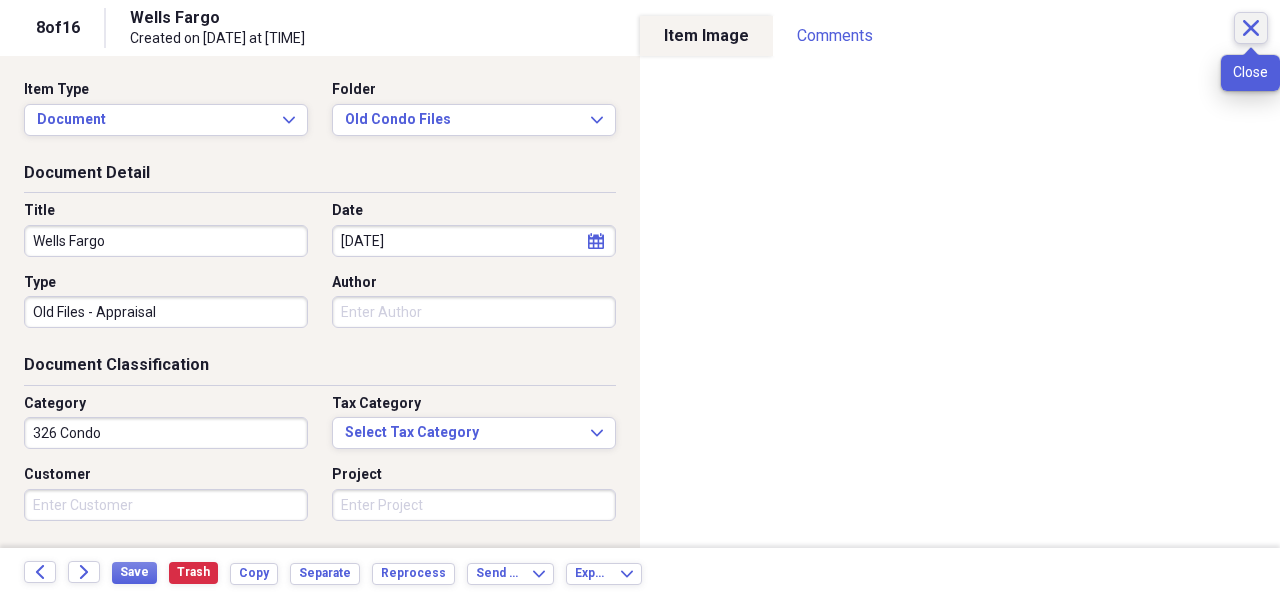 click on "Close" 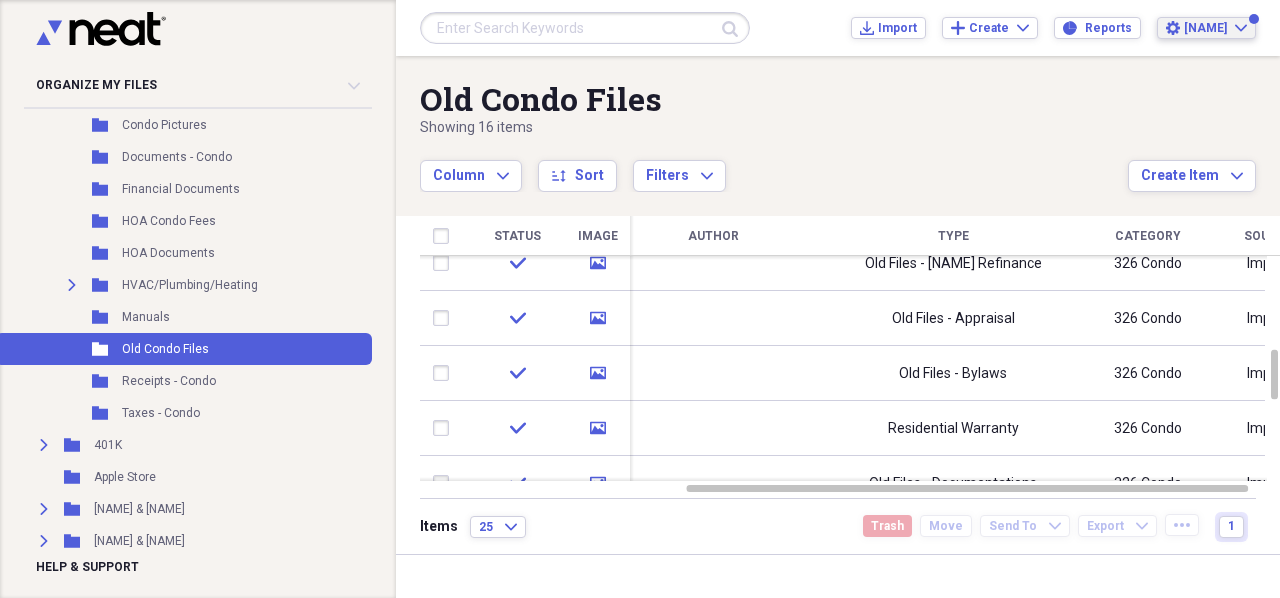 click on "Expand" 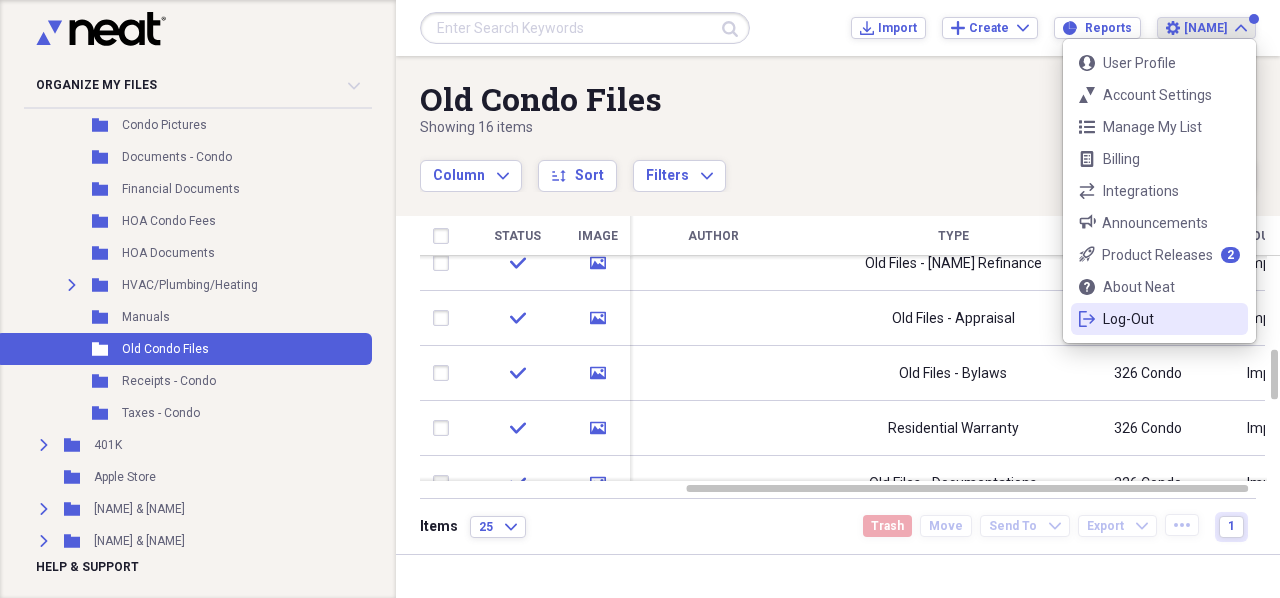 click on "Log-Out" at bounding box center (1159, 319) 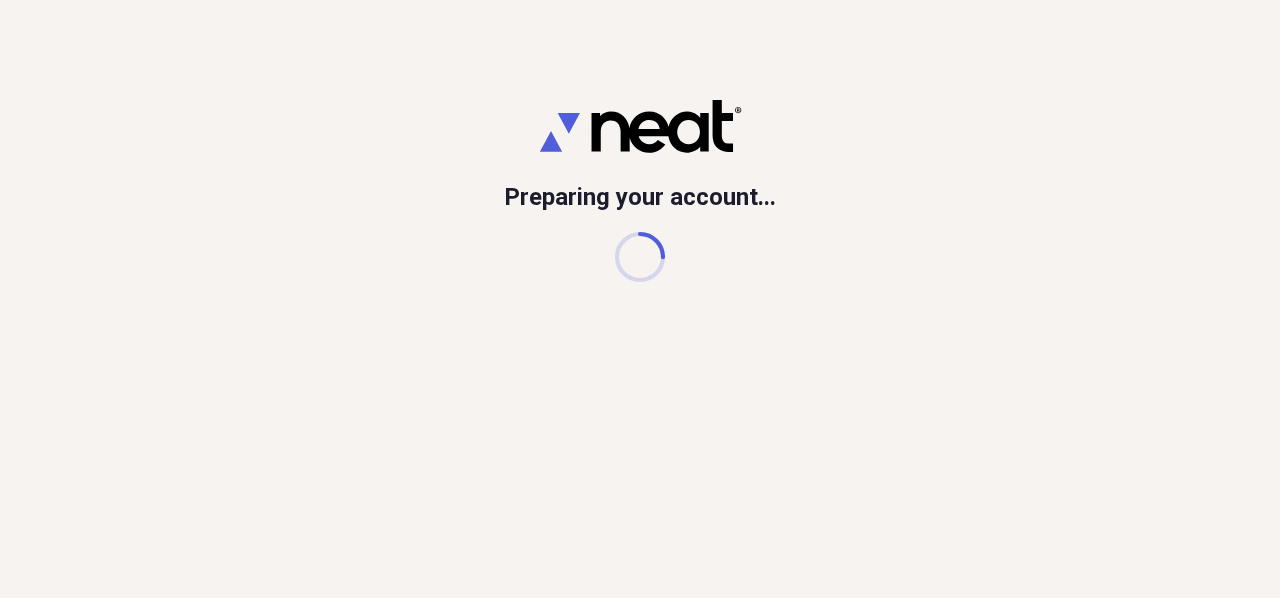 scroll, scrollTop: 0, scrollLeft: 0, axis: both 